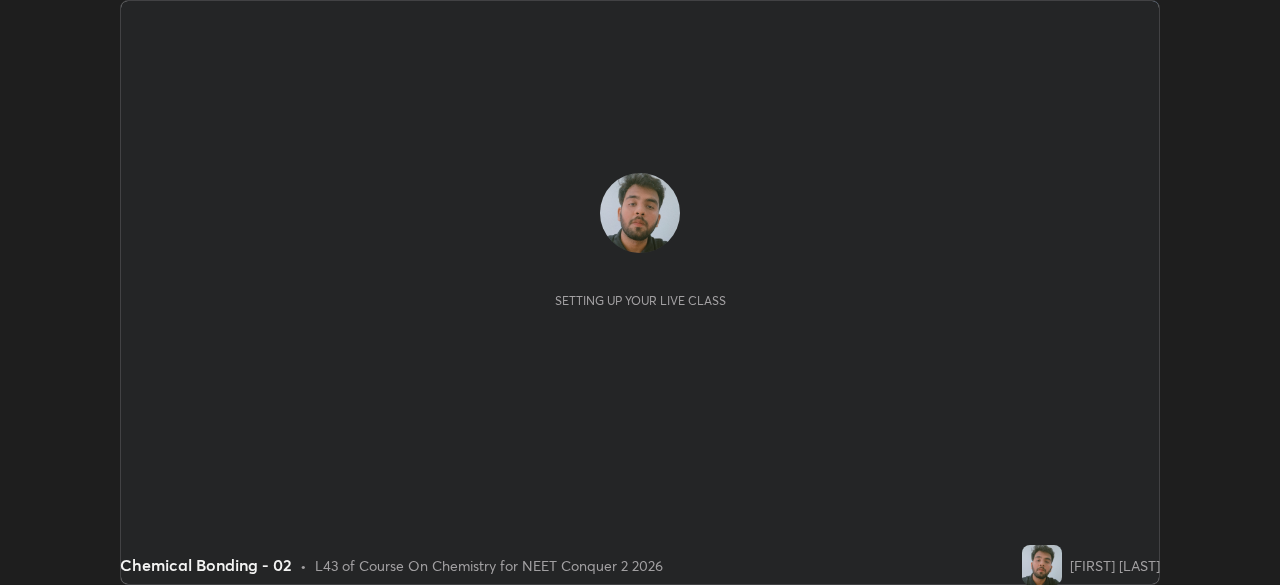 scroll, scrollTop: 0, scrollLeft: 0, axis: both 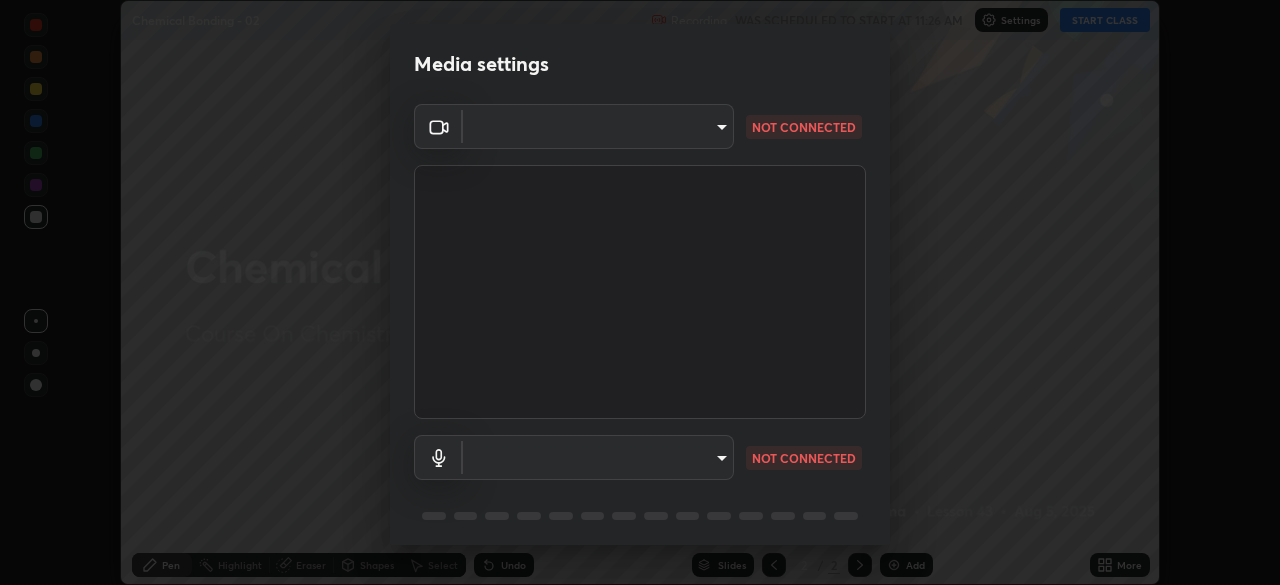 type on "1170694498857cb11788a0b7ae79d5cf1e08a6c331eb8d7031f90166f8fae325" 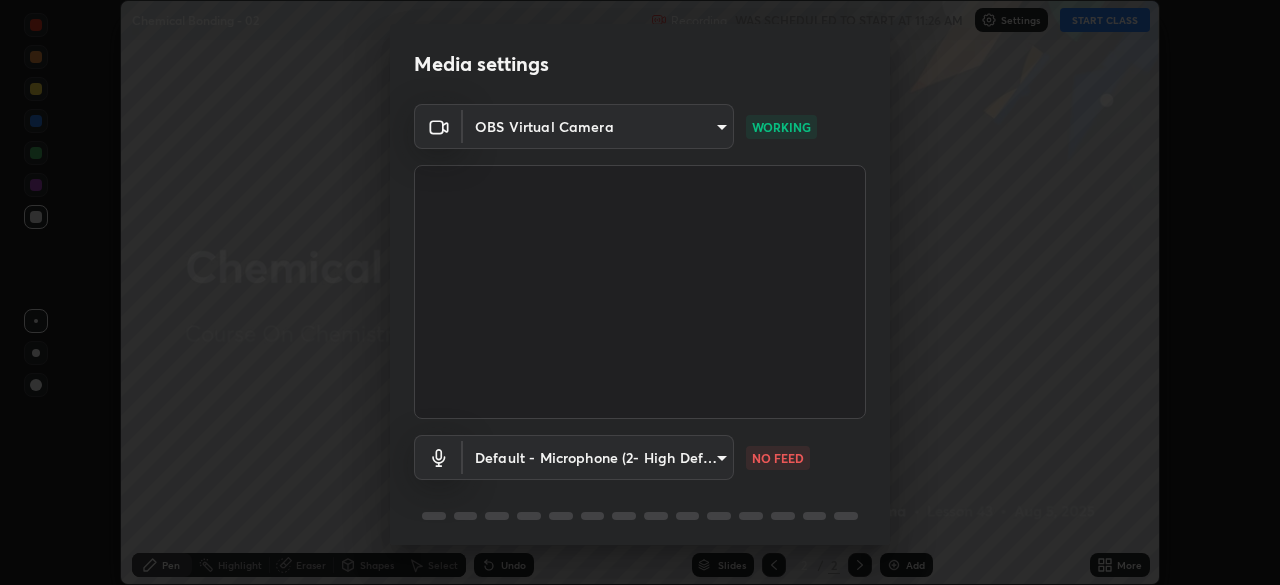 click on "Erase all Chemical Bonding - 02 Recording WAS SCHEDULED TO START AT  11:26 AM Settings START CLASS Setting up your live class Chemical Bonding - 02 • L43 of Course On Chemistry for NEET Conquer 2 2026 [PERSON] Pen Highlight Eraser Shapes Select Undo Slides 2 / 2 Add More No doubts shared Encourage your learners to ask a doubt for better clarity Report an issue Reason for reporting Buffering Chat not working Audio - Video sync issue Educator video quality low ​ Attach an image Report Media settings OBS Virtual Camera [ID] WORKING Default - Microphone (2- High Definition Audio Device) default NO FEED 1 / 5 Next" at bounding box center [640, 292] 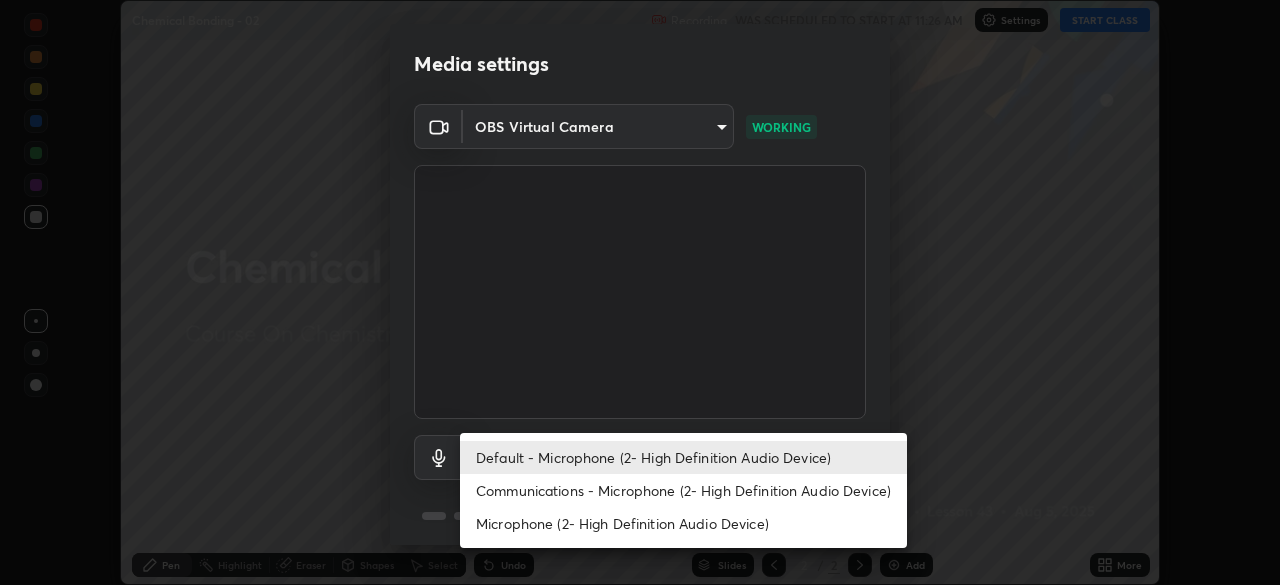 click on "Communications - Microphone (2- High Definition Audio Device)" at bounding box center [683, 490] 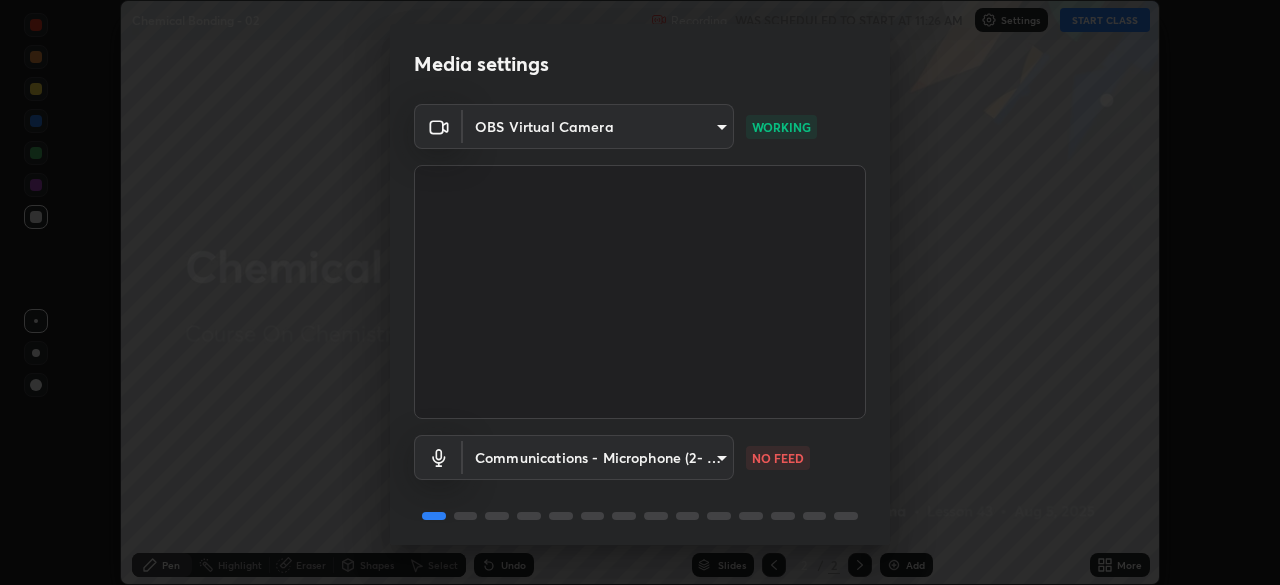 click on "Erase all Chemical Bonding - 02 Recording WAS SCHEDULED TO START AT  11:26 AM Settings START CLASS Setting up your live class Chemical Bonding - 02 • L43 of Course On Chemistry for NEET Conquer 2 2026 [PERSON] Pen Highlight Eraser Shapes Select Undo Slides 2 / 2 Add More No doubts shared Encourage your learners to ask a doubt for better clarity Report an issue Reason for reporting Buffering Chat not working Audio - Video sync issue Educator video quality low ​ Attach an image Report Media settings OBS Virtual Camera [ID] WORKING Communications - Microphone (2- High Definition Audio Device) communications NO FEED 1 / 5 Next" at bounding box center (640, 292) 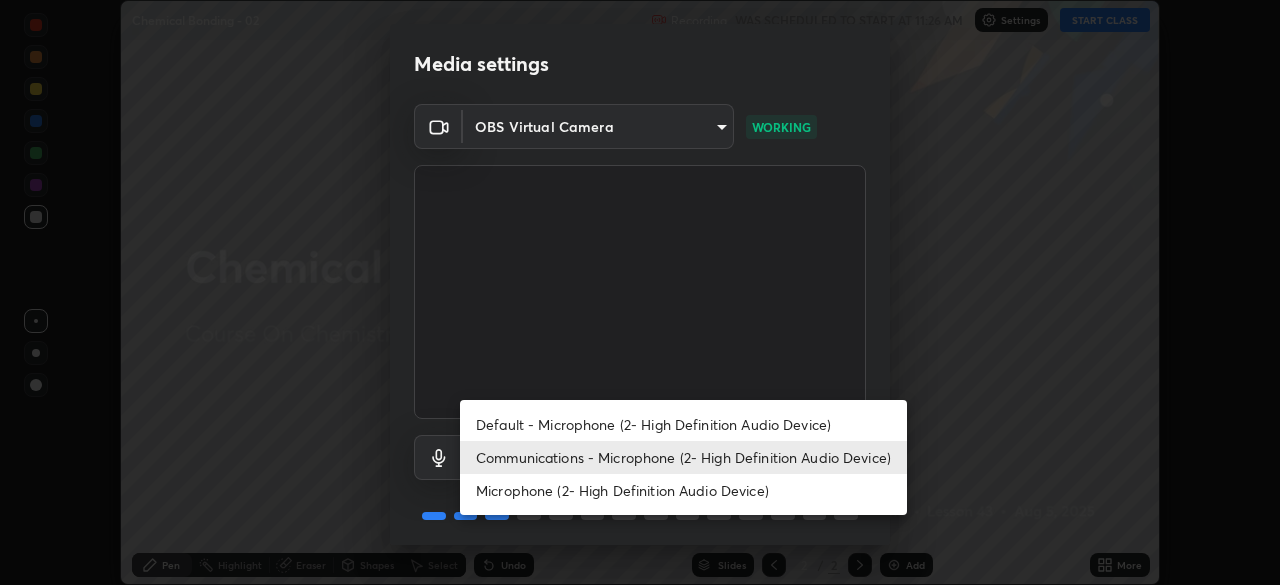 click on "Default - Microphone (2- High Definition Audio Device)" at bounding box center [683, 424] 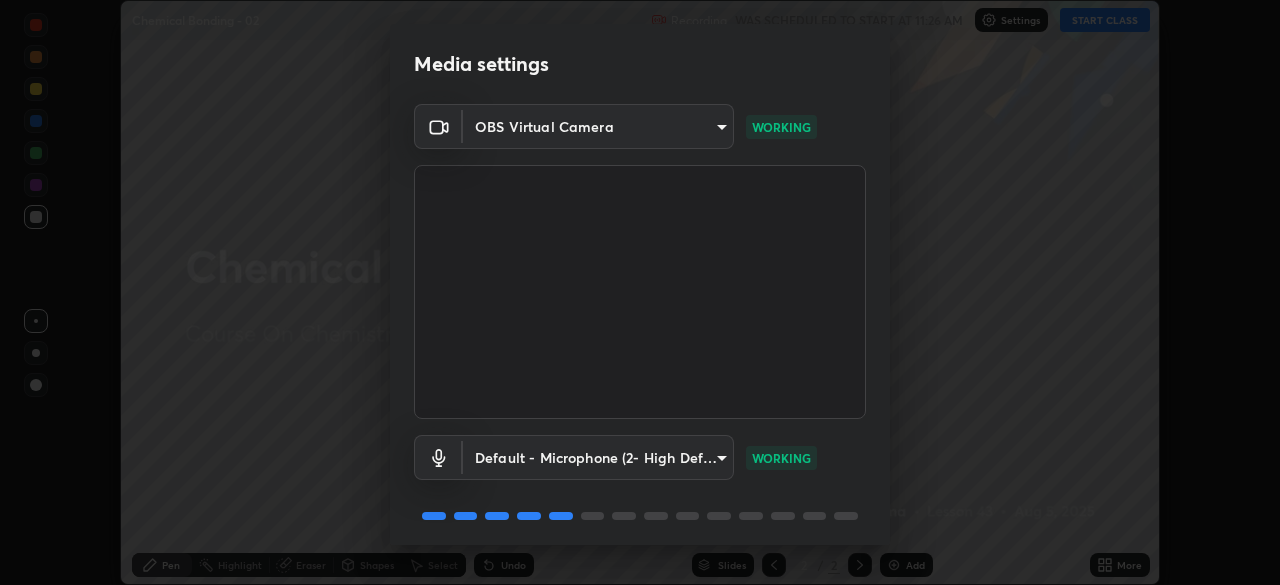 scroll, scrollTop: 71, scrollLeft: 0, axis: vertical 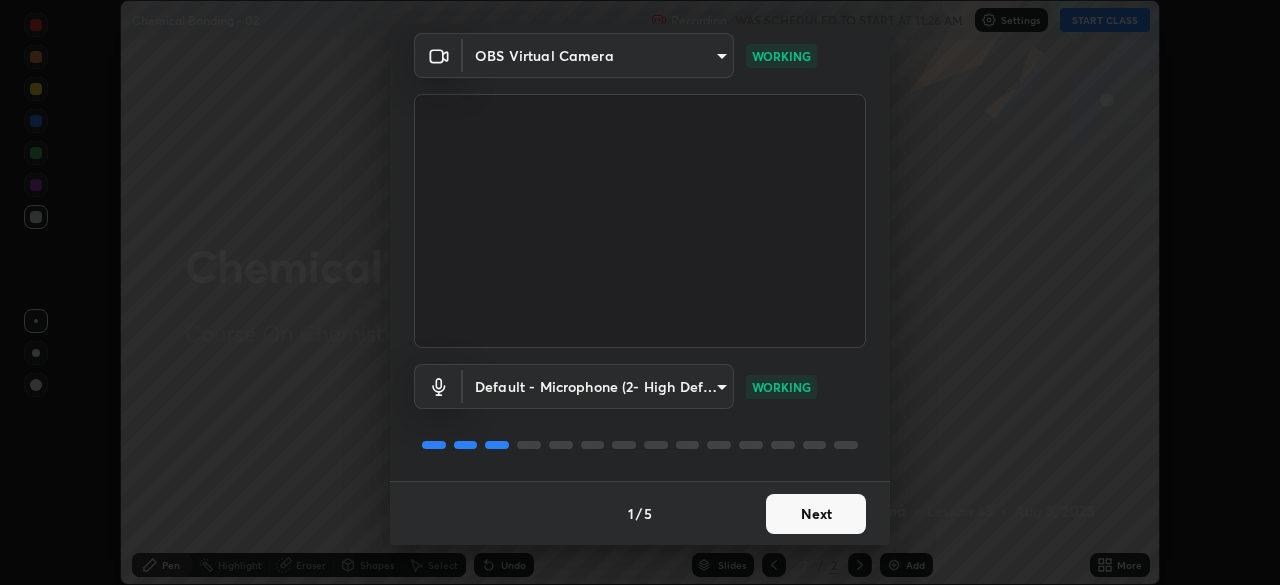 click on "Next" at bounding box center (816, 514) 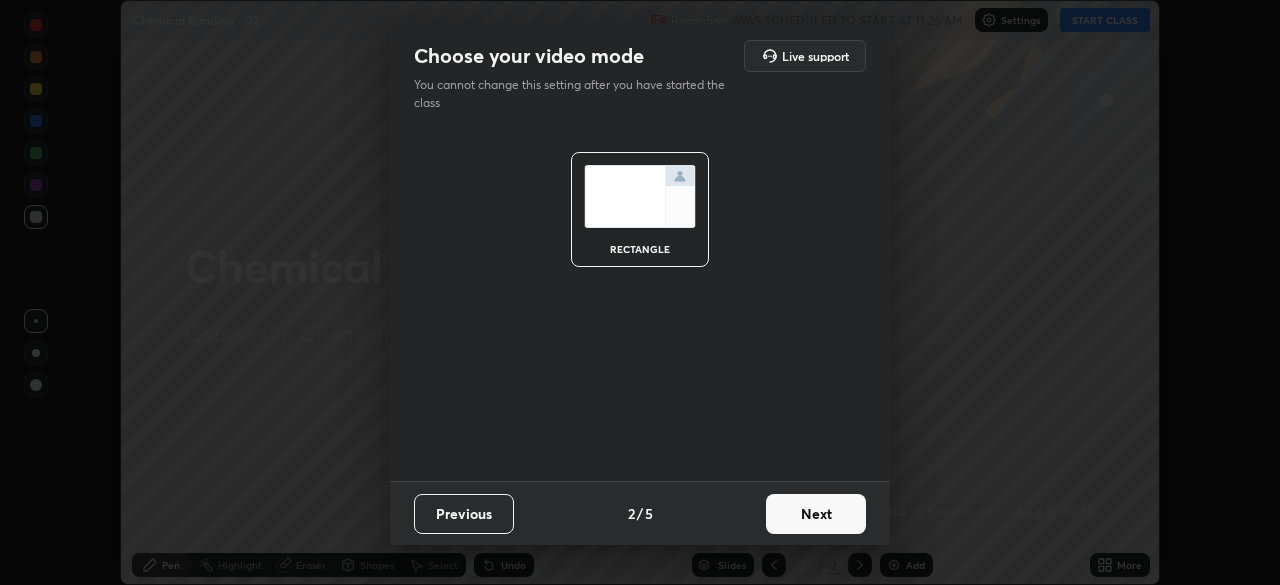 click on "Next" at bounding box center (816, 514) 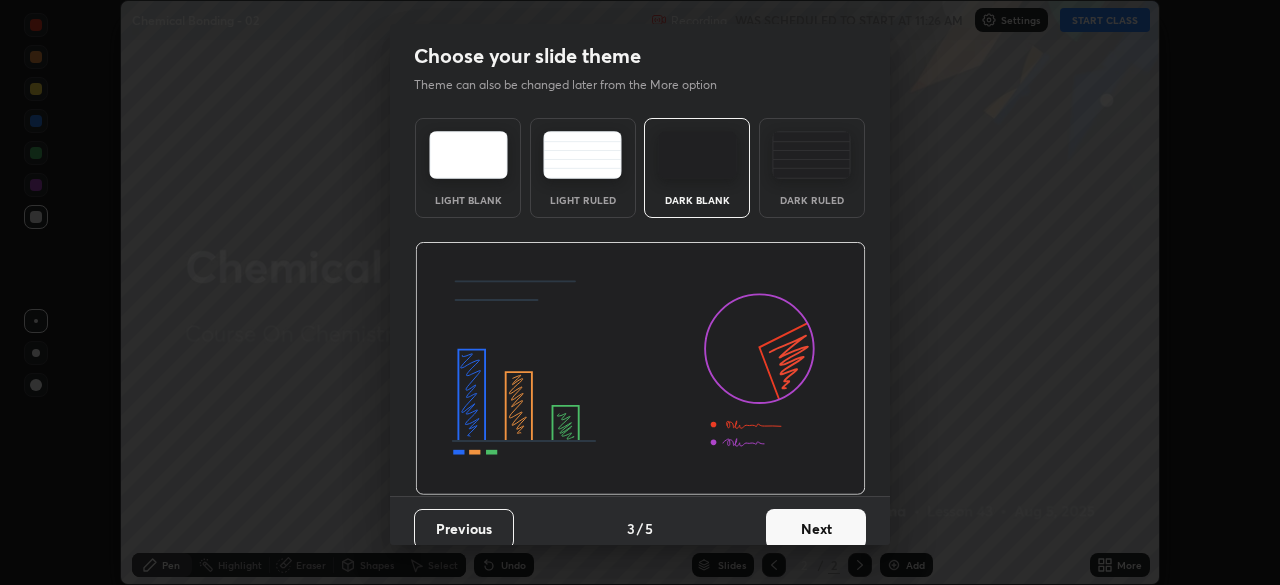 scroll, scrollTop: 15, scrollLeft: 0, axis: vertical 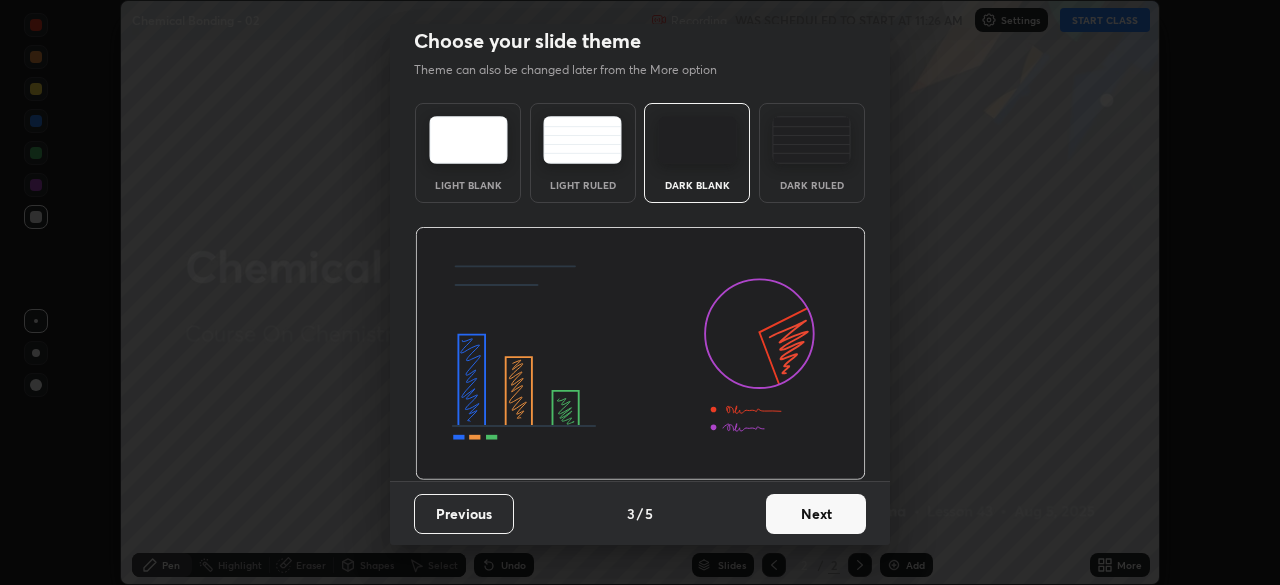 click on "Next" at bounding box center [816, 514] 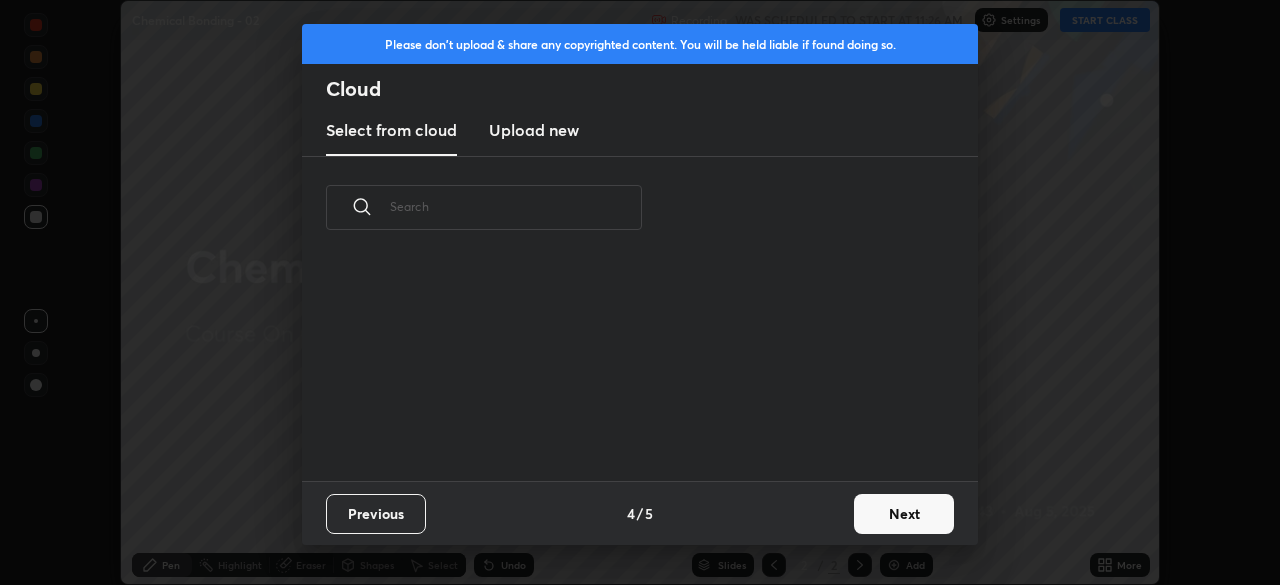scroll, scrollTop: 7, scrollLeft: 11, axis: both 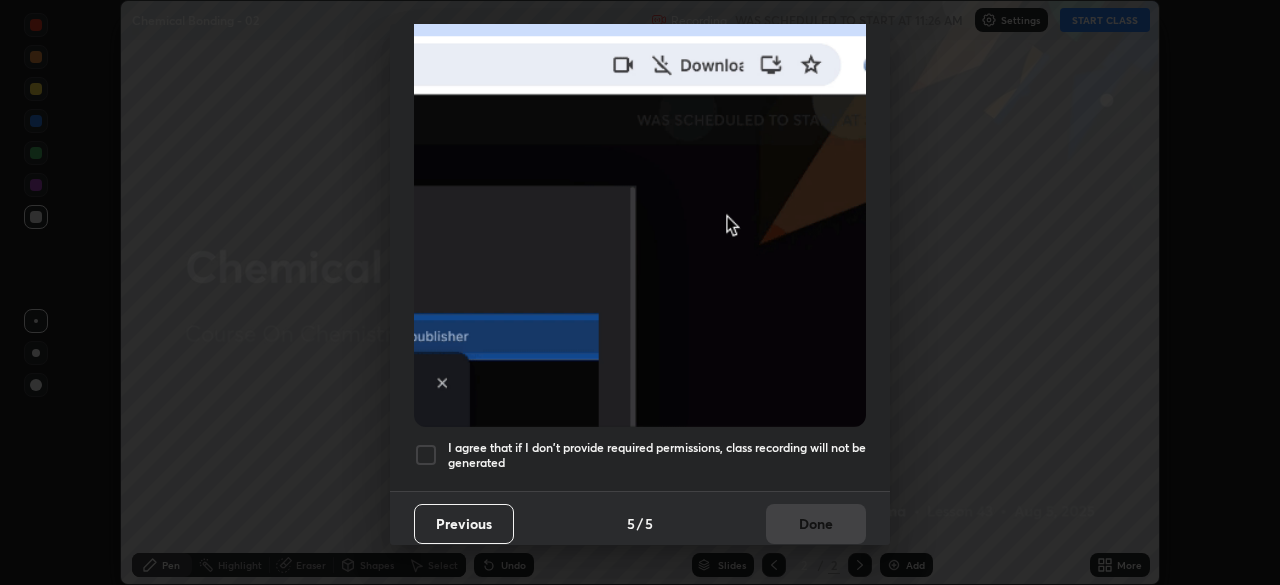 click at bounding box center (426, 455) 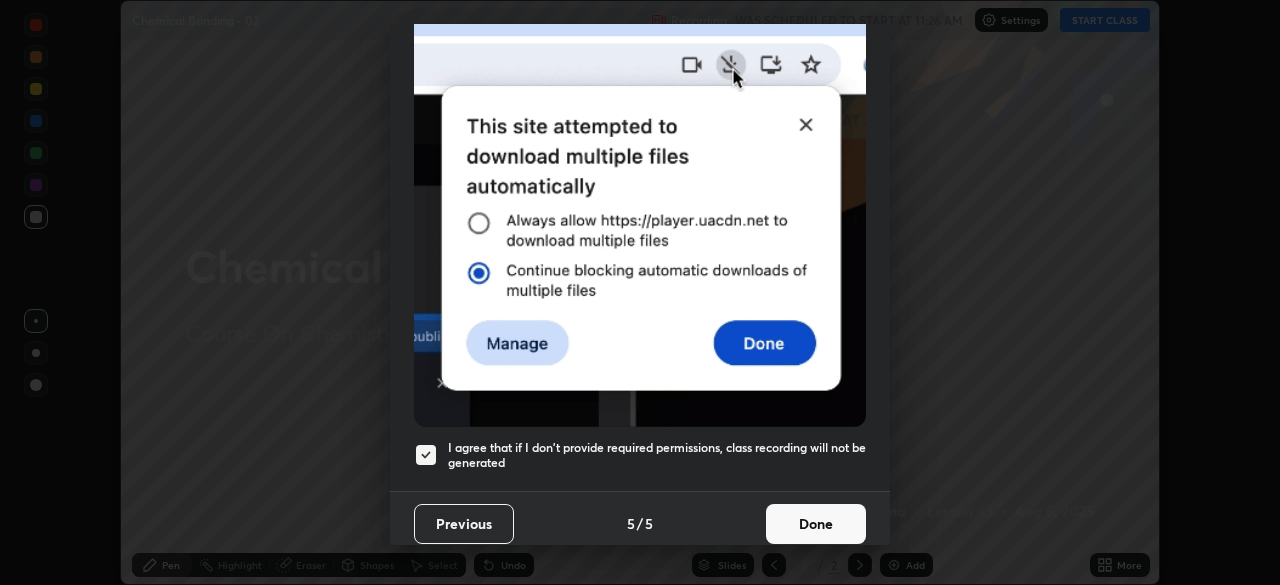 click on "Done" at bounding box center [816, 524] 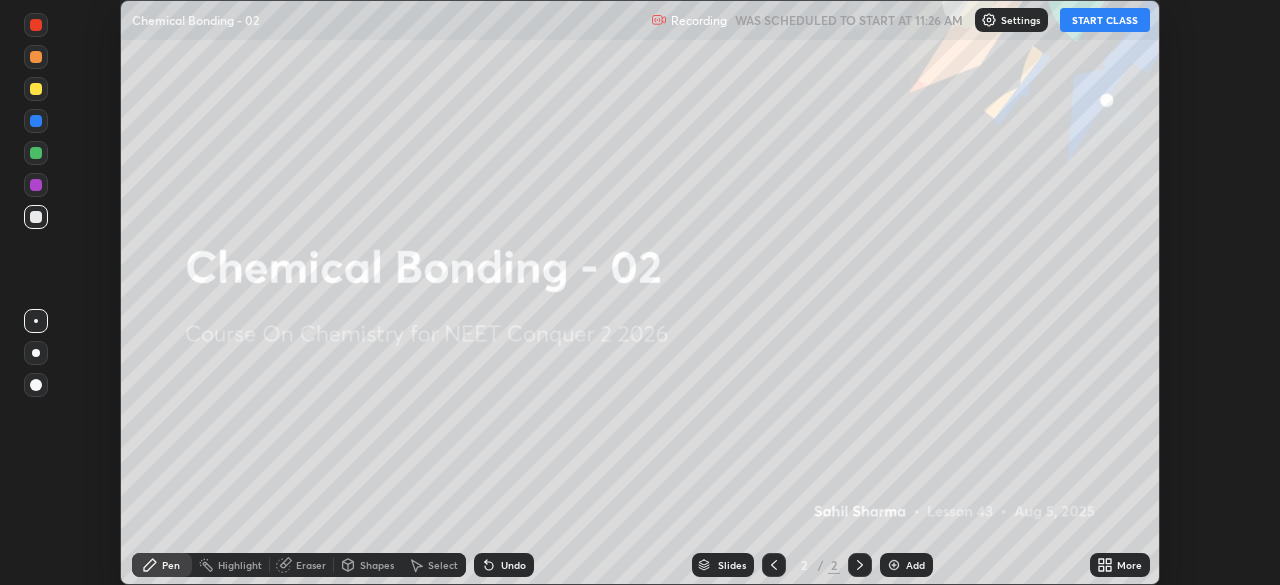 click 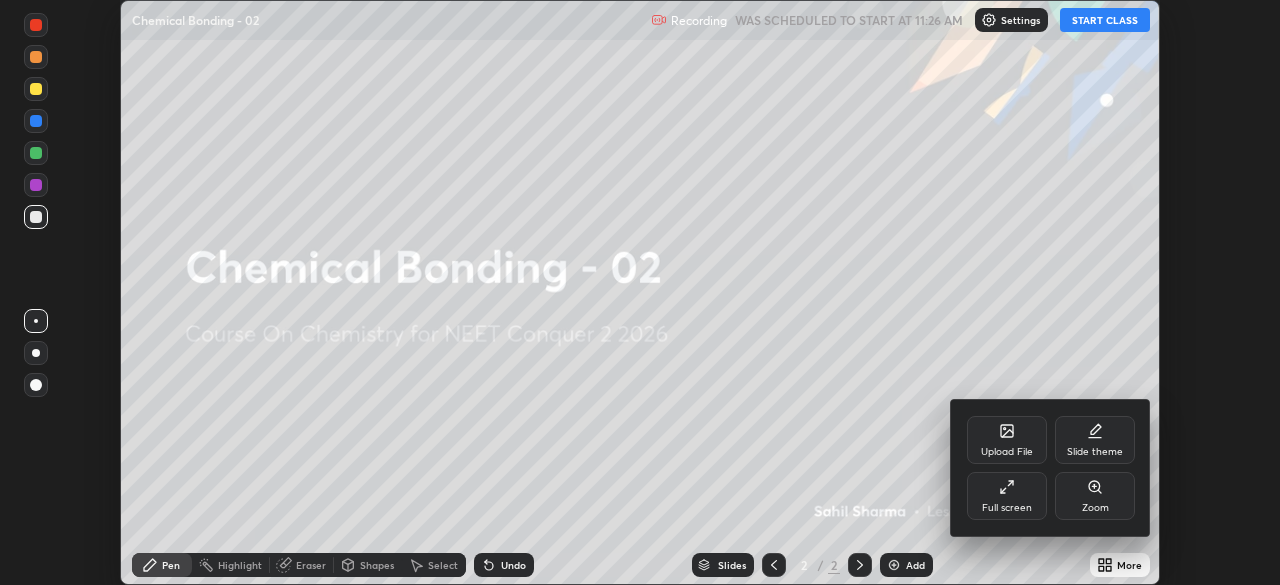 click on "Full screen" at bounding box center [1007, 496] 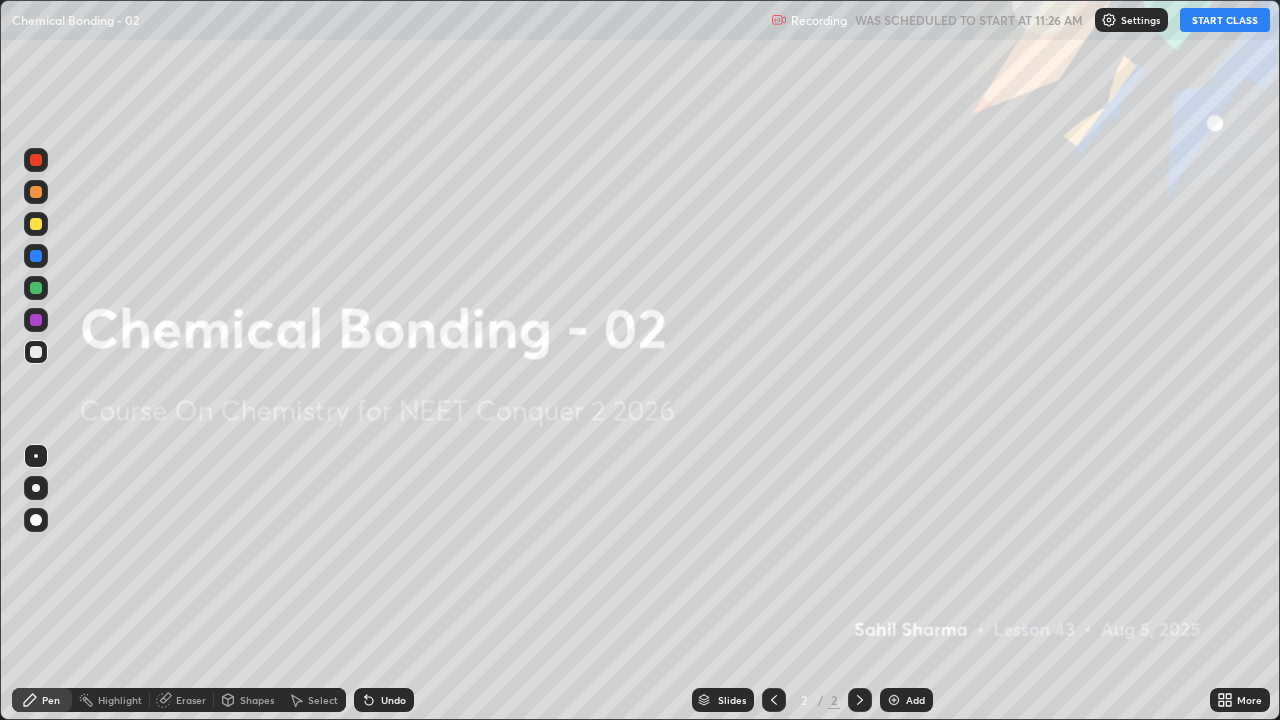 scroll, scrollTop: 99280, scrollLeft: 98720, axis: both 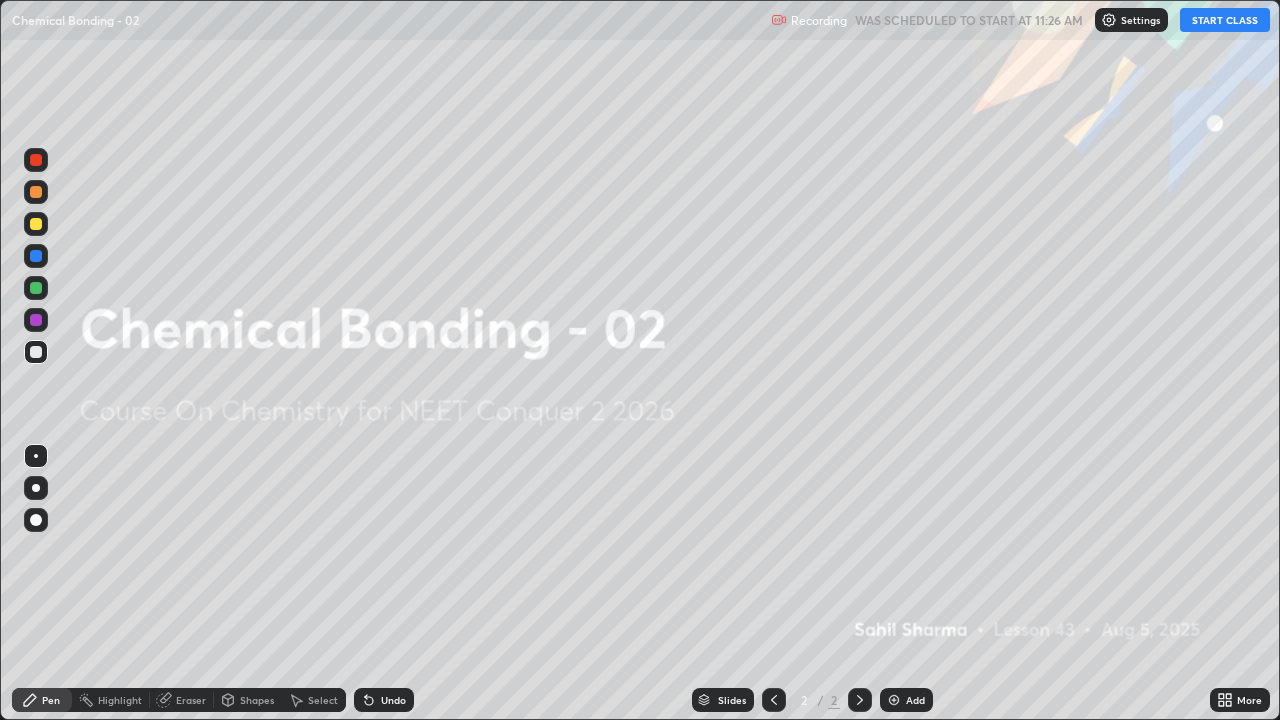 click at bounding box center (894, 700) 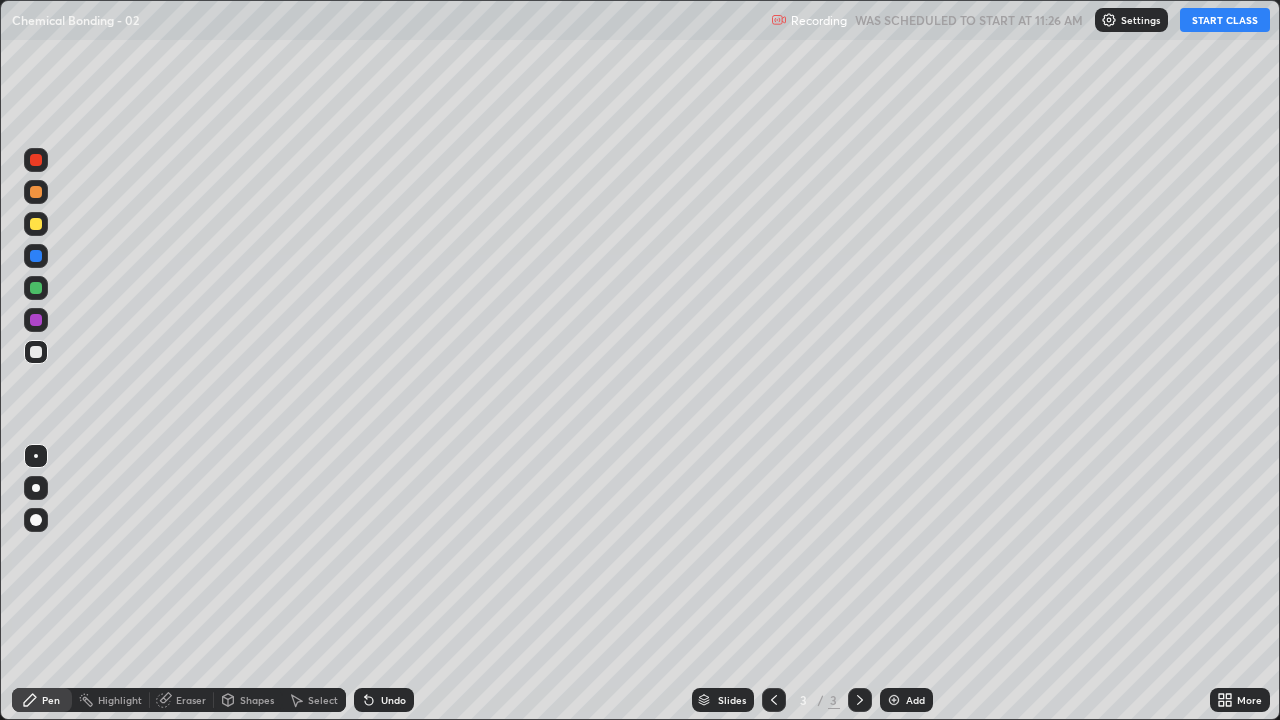 click at bounding box center (36, 224) 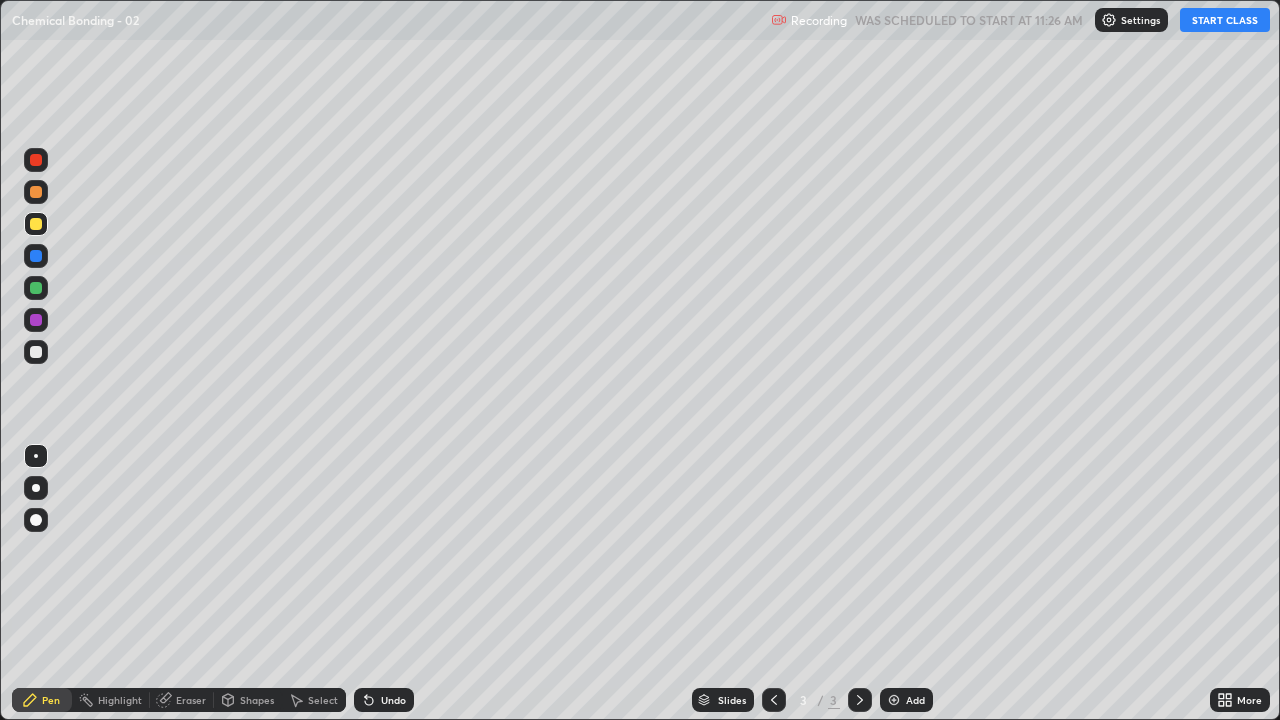 click at bounding box center (36, 520) 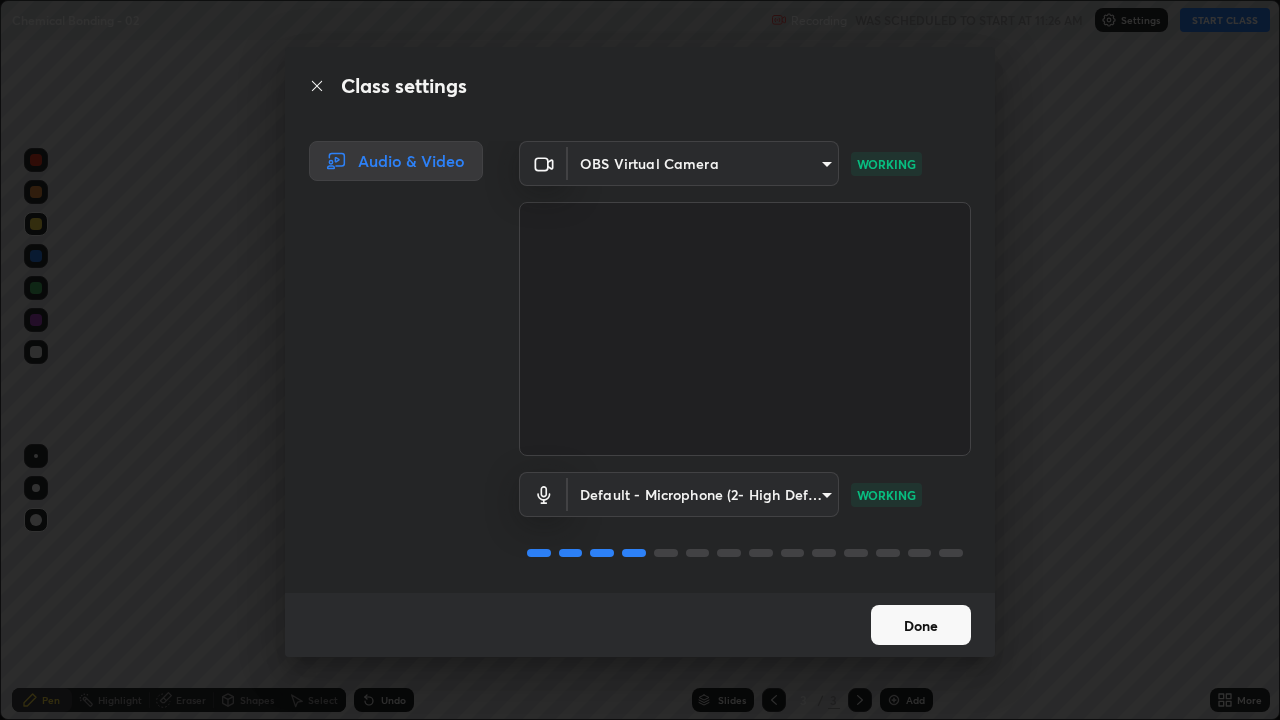 scroll, scrollTop: 2, scrollLeft: 0, axis: vertical 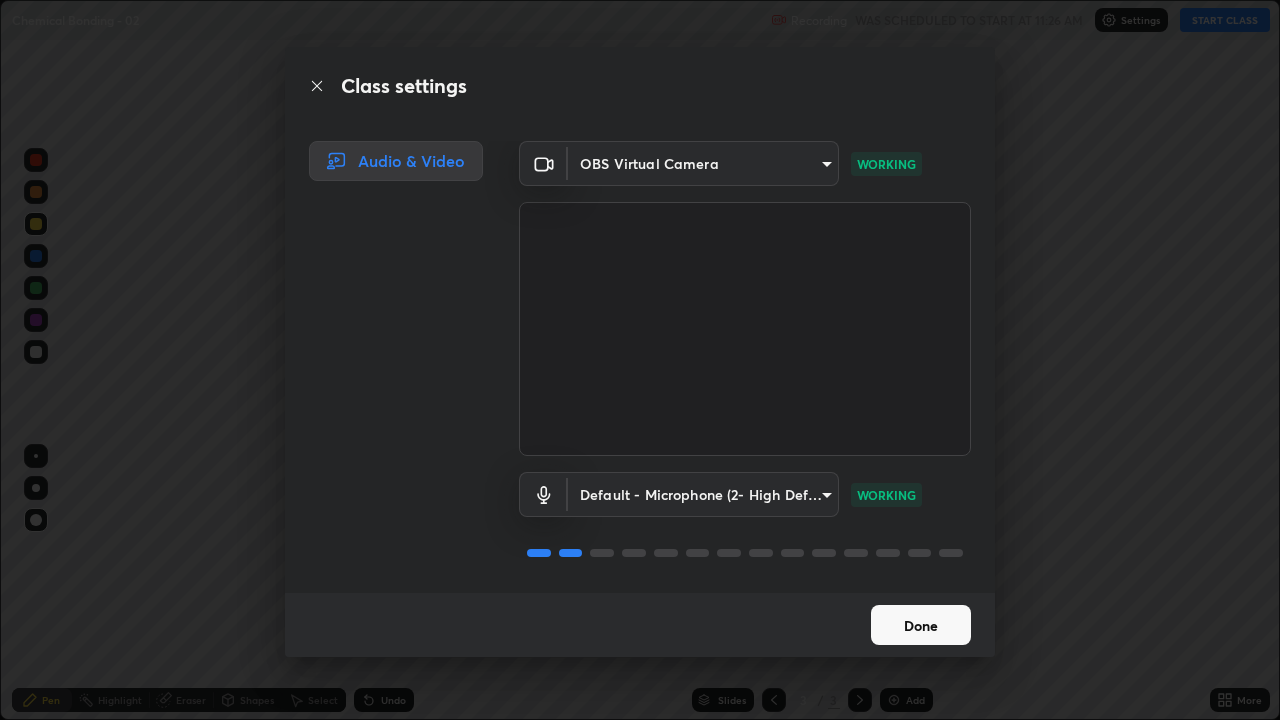 click on "Done" at bounding box center (921, 625) 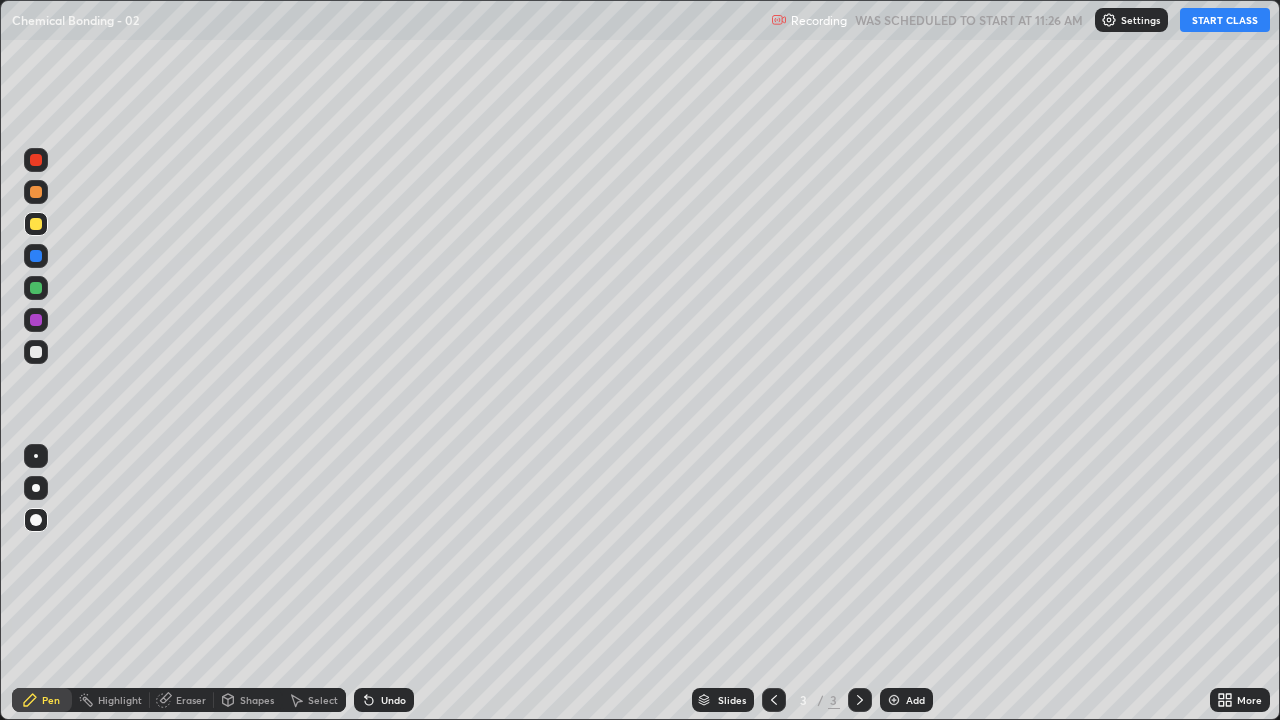 click on "START CLASS" at bounding box center [1225, 20] 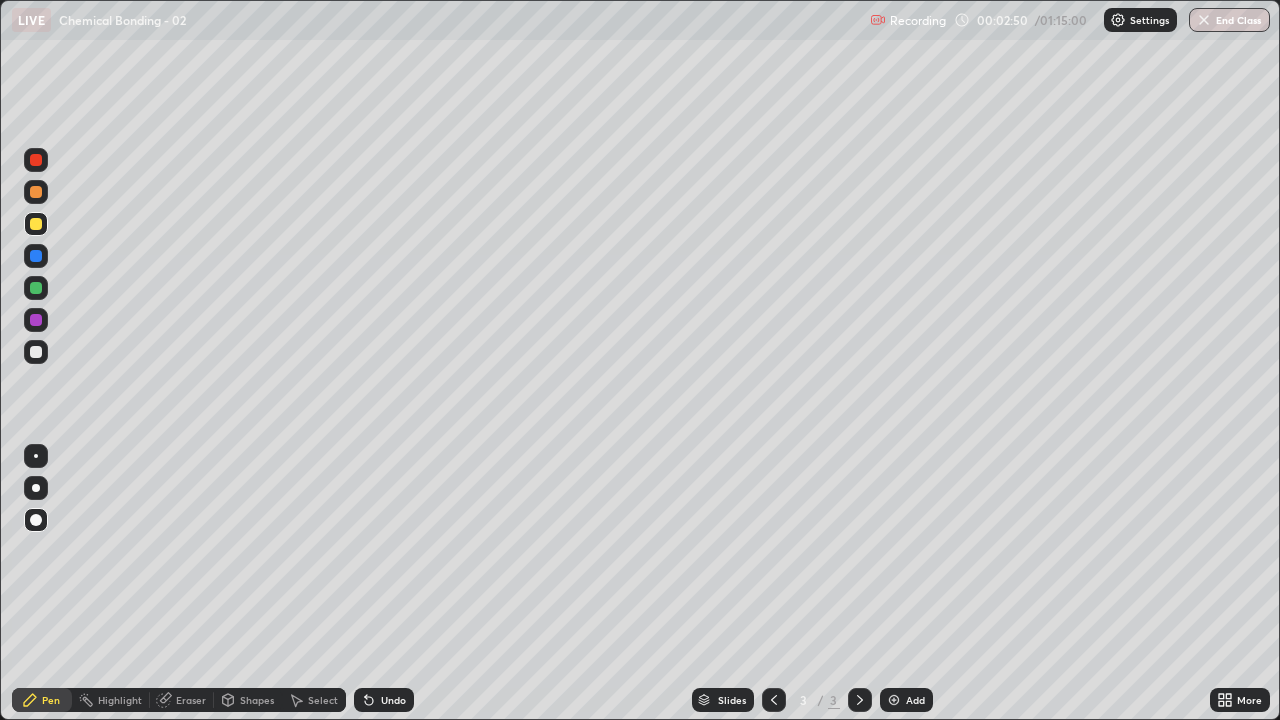 click at bounding box center (36, 352) 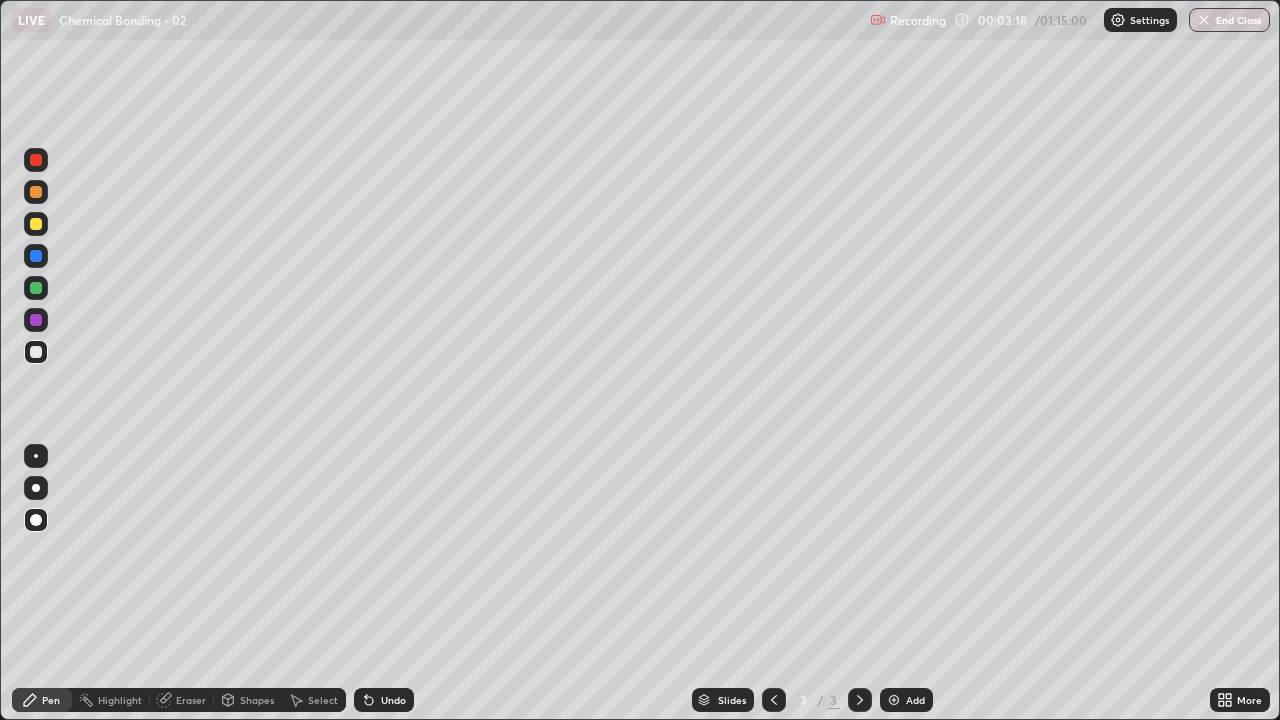 click at bounding box center [36, 288] 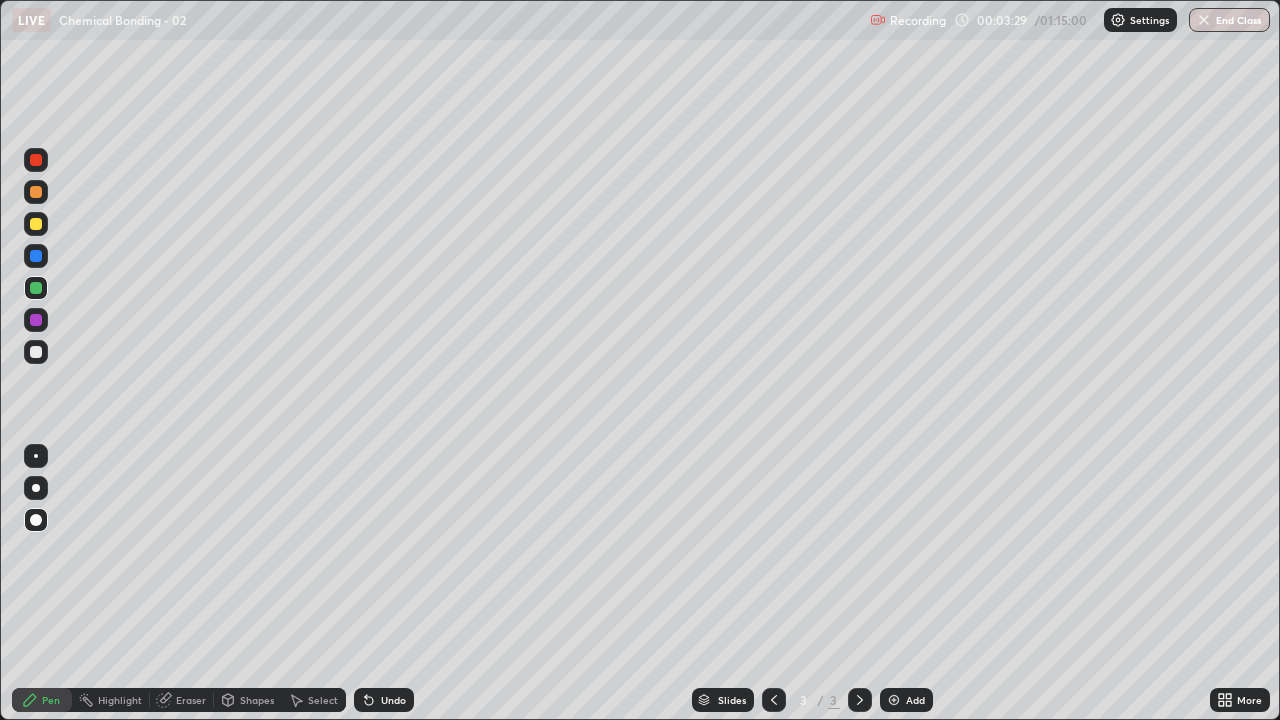 click at bounding box center (36, 352) 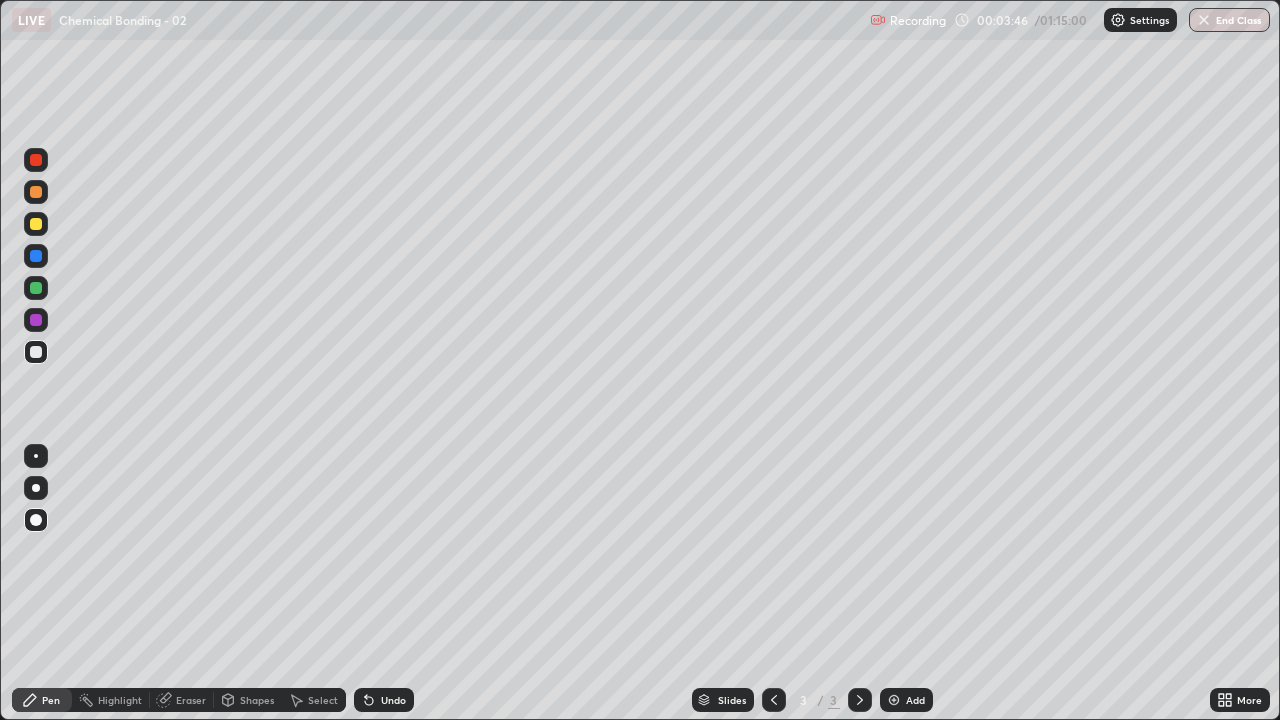 click at bounding box center (36, 320) 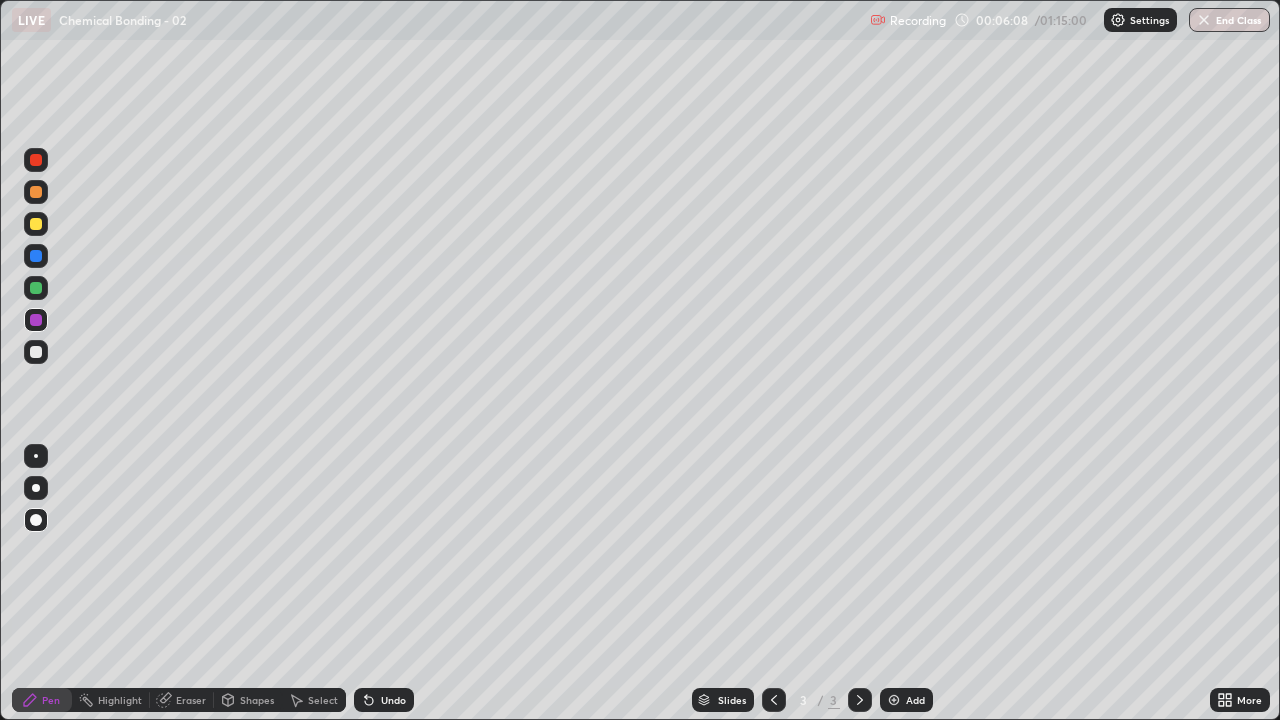 click on "Add" at bounding box center [906, 700] 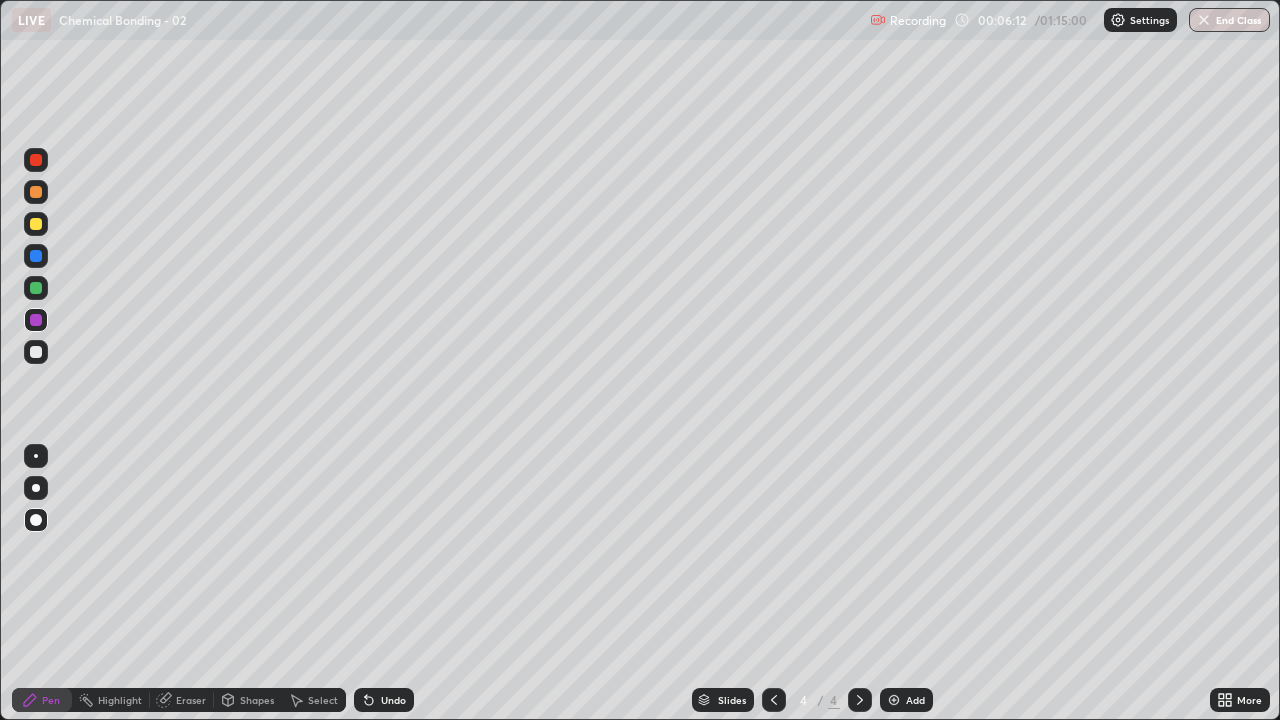 click at bounding box center [36, 224] 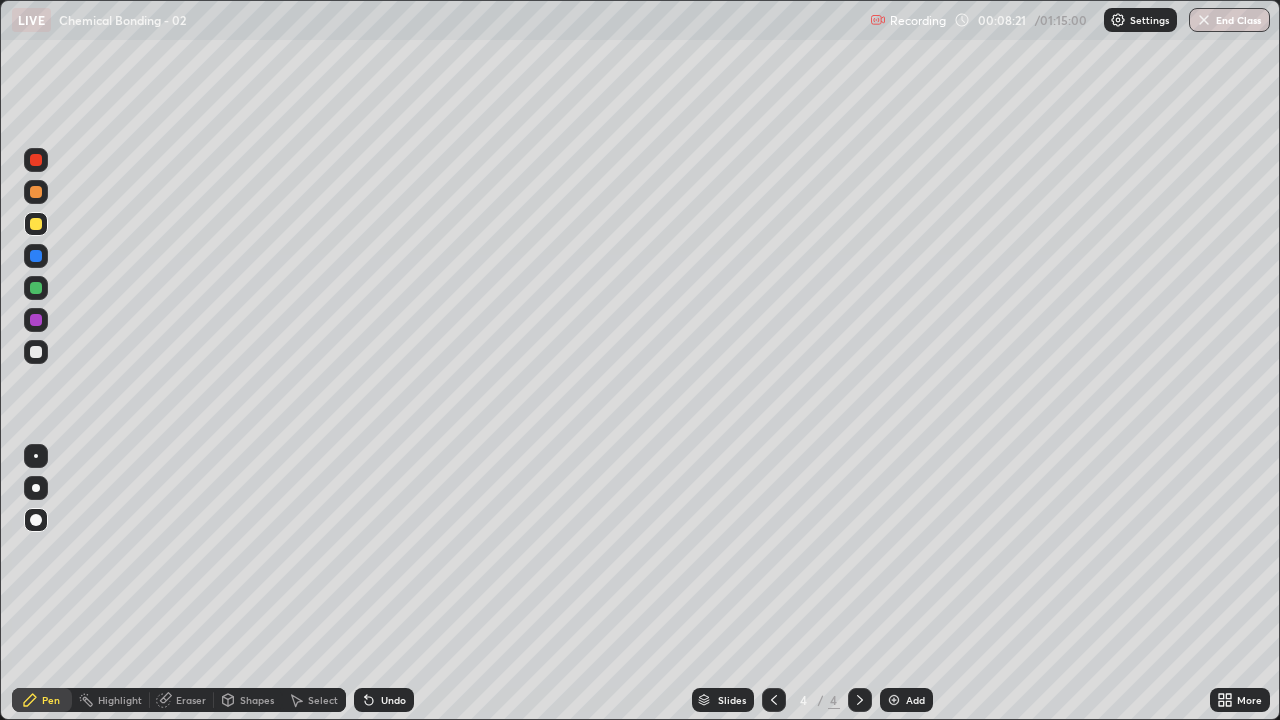 click at bounding box center [36, 352] 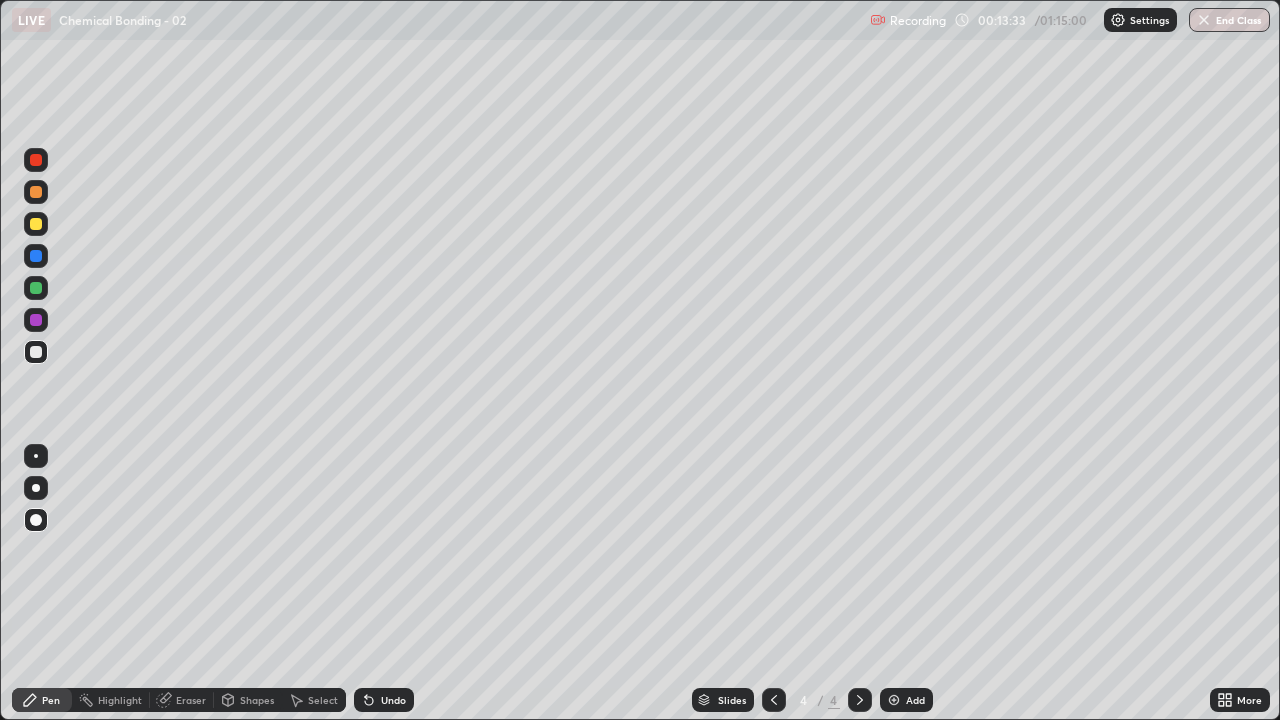 click at bounding box center (894, 700) 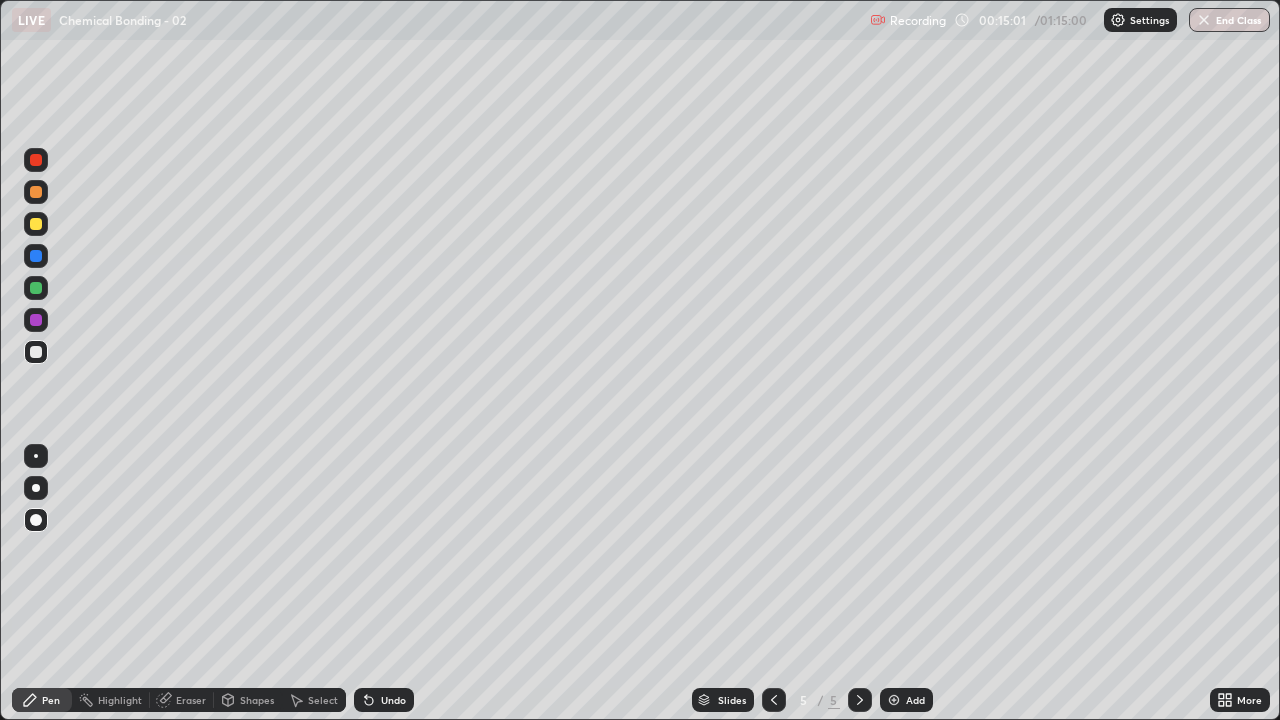 click at bounding box center [36, 288] 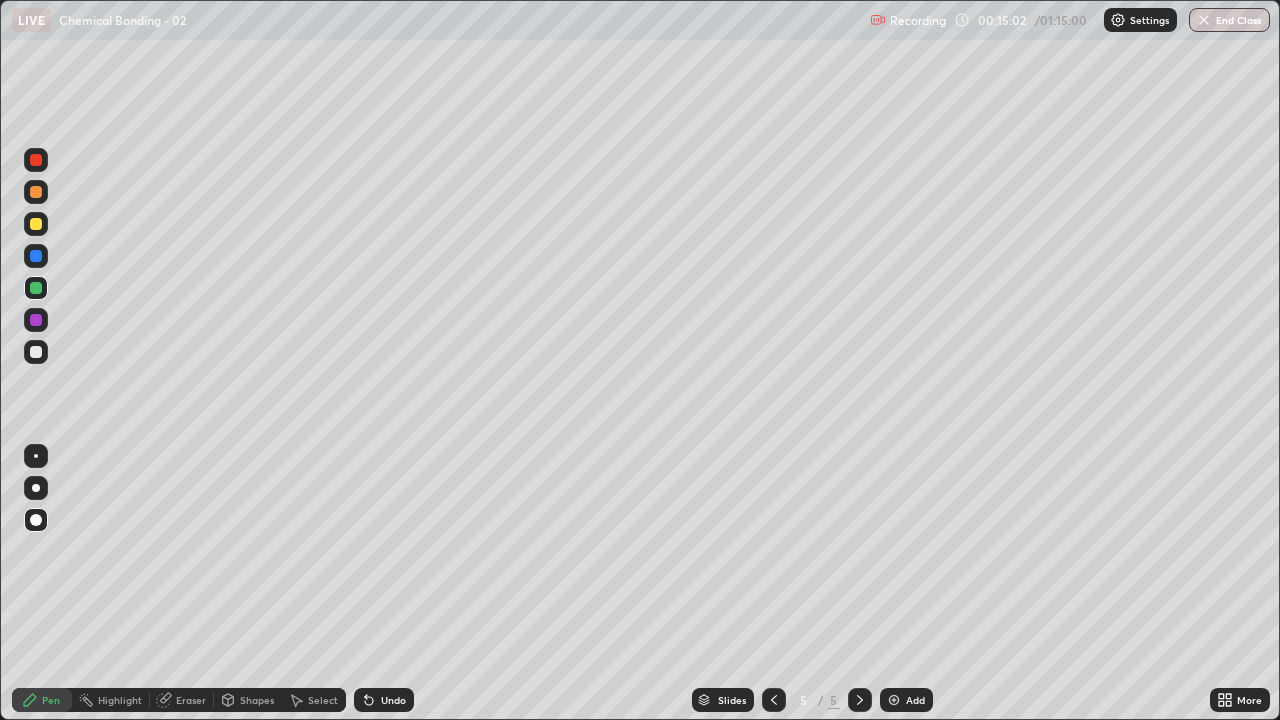 click at bounding box center [36, 224] 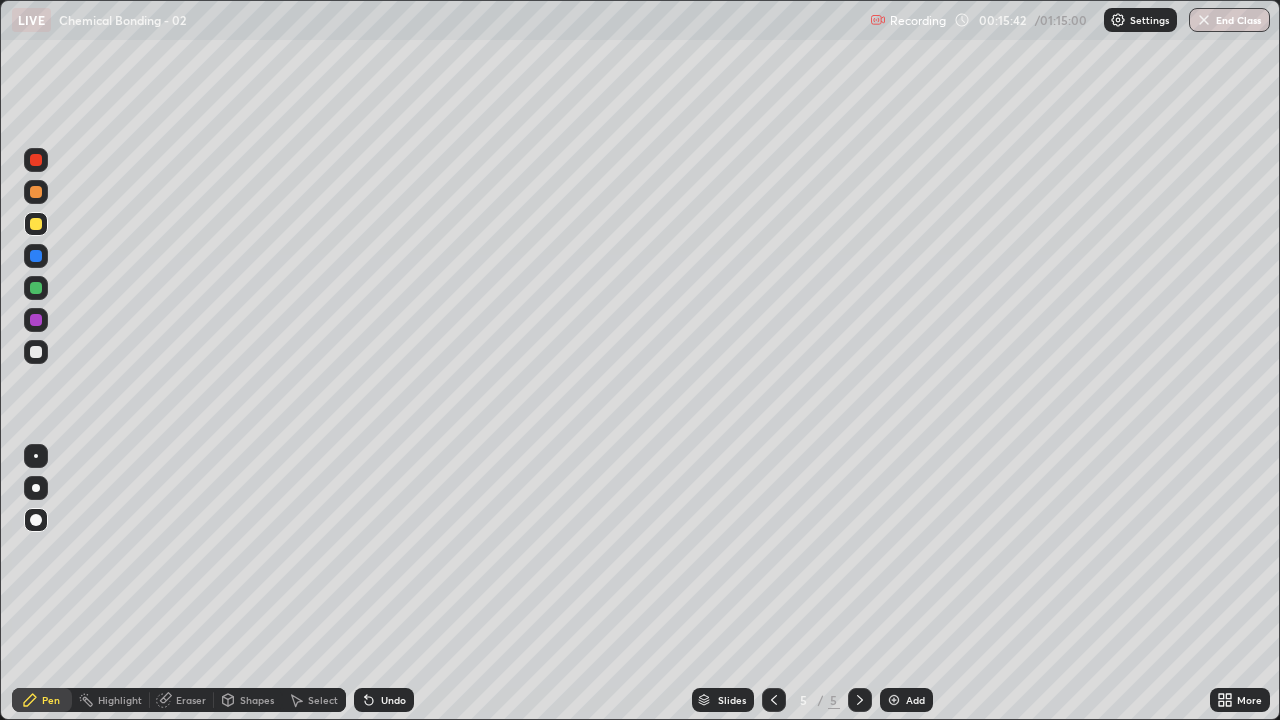 click at bounding box center [36, 352] 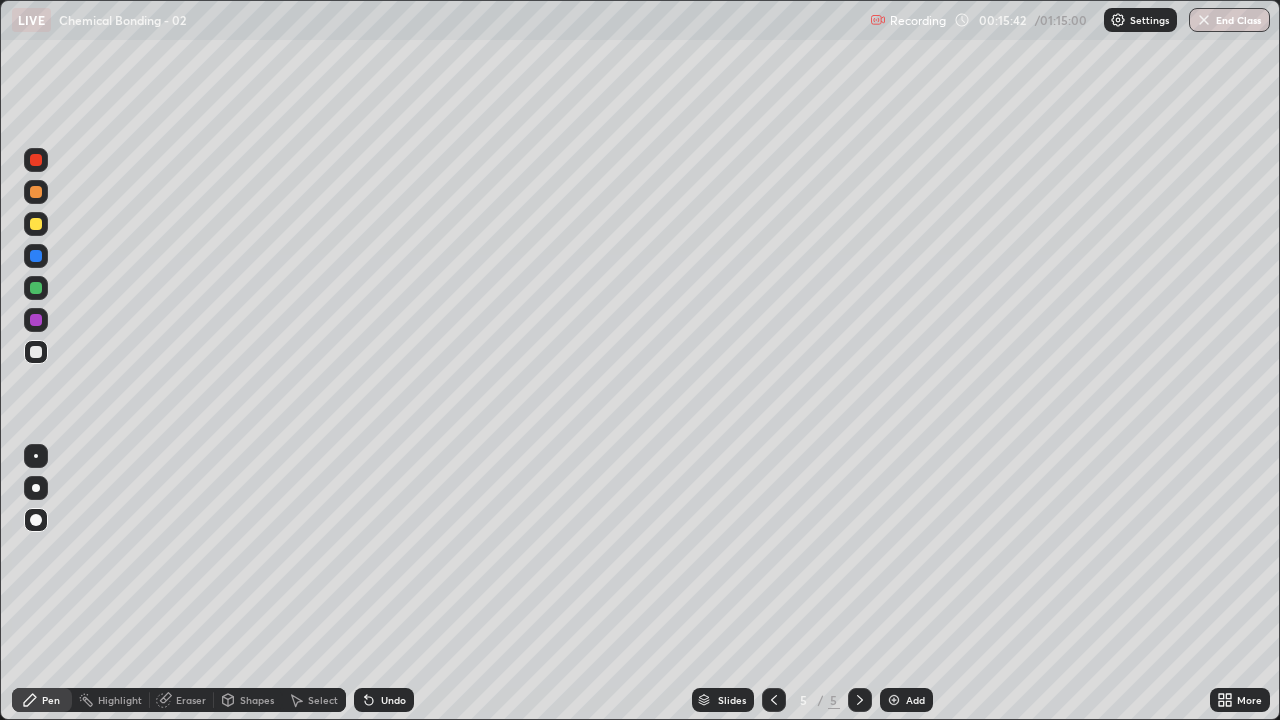 click at bounding box center [36, 224] 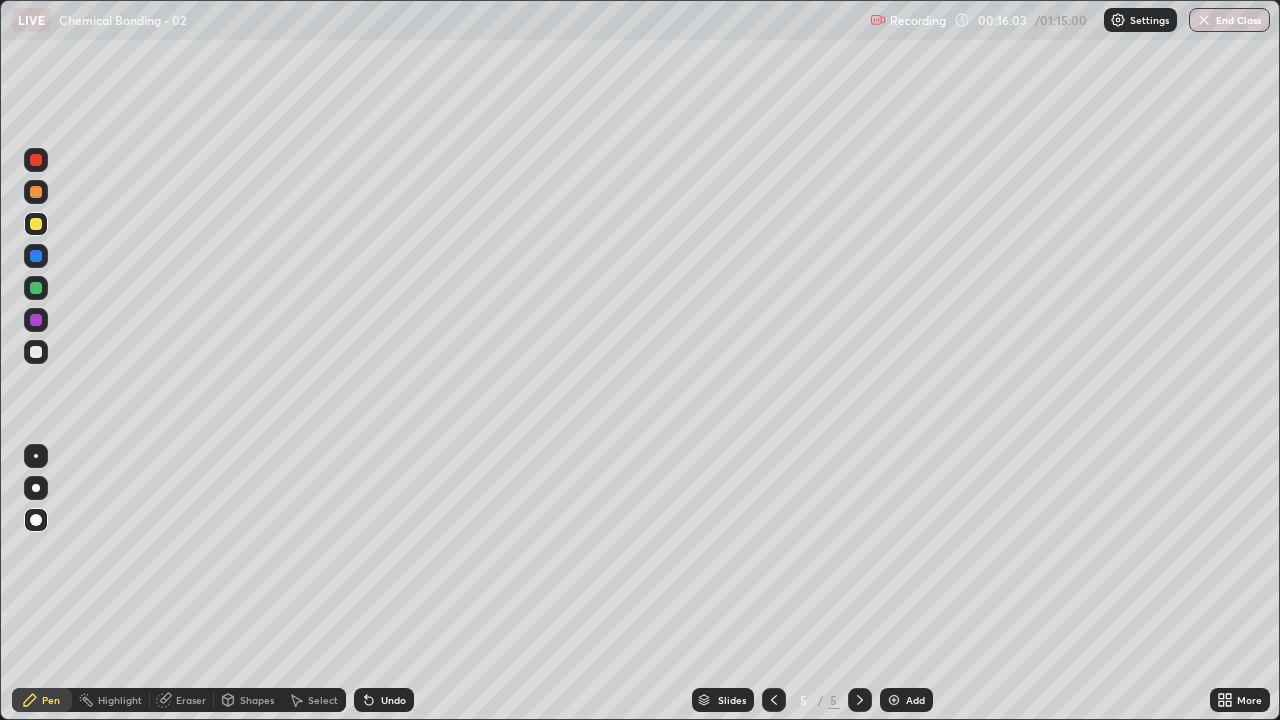 click at bounding box center (36, 288) 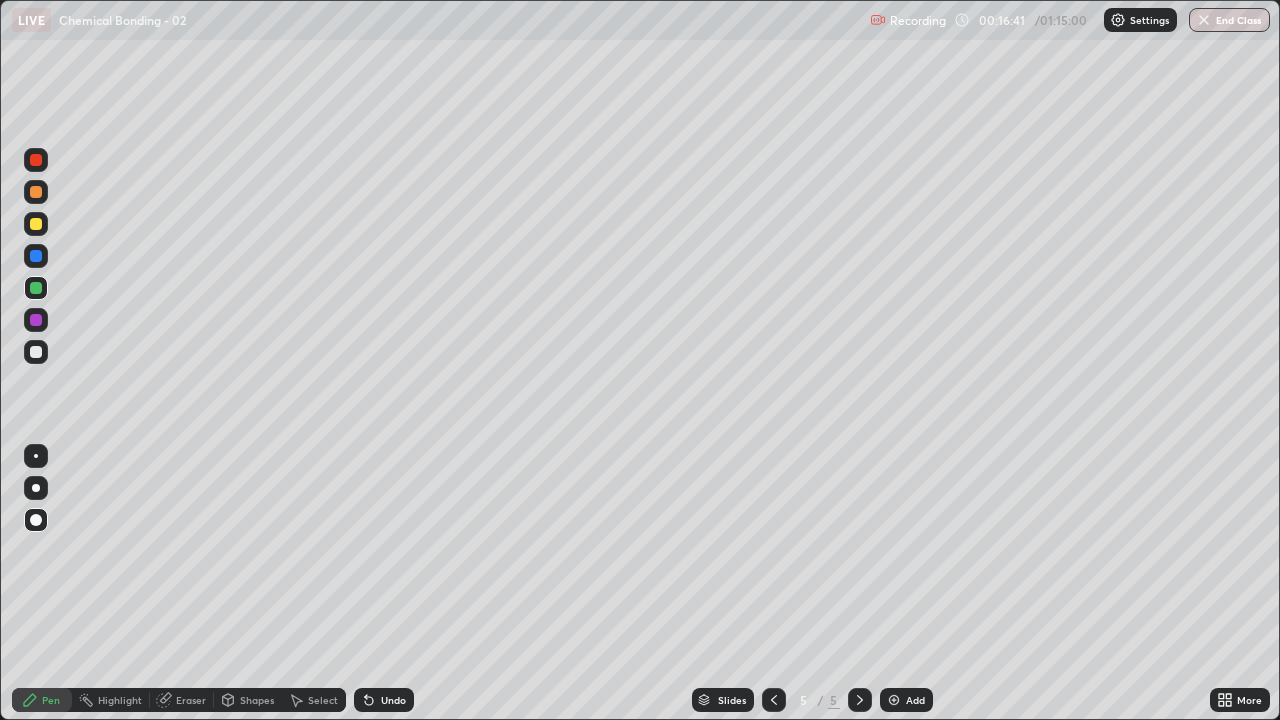 click at bounding box center (36, 352) 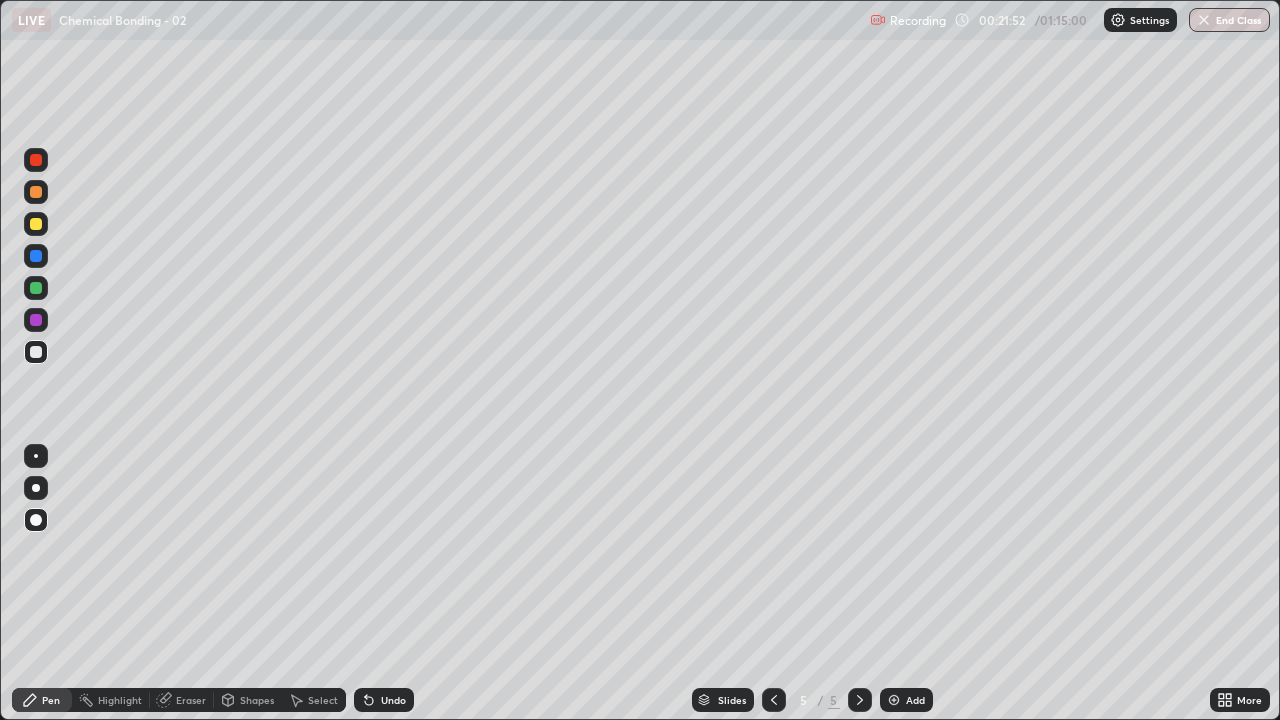 click at bounding box center (36, 288) 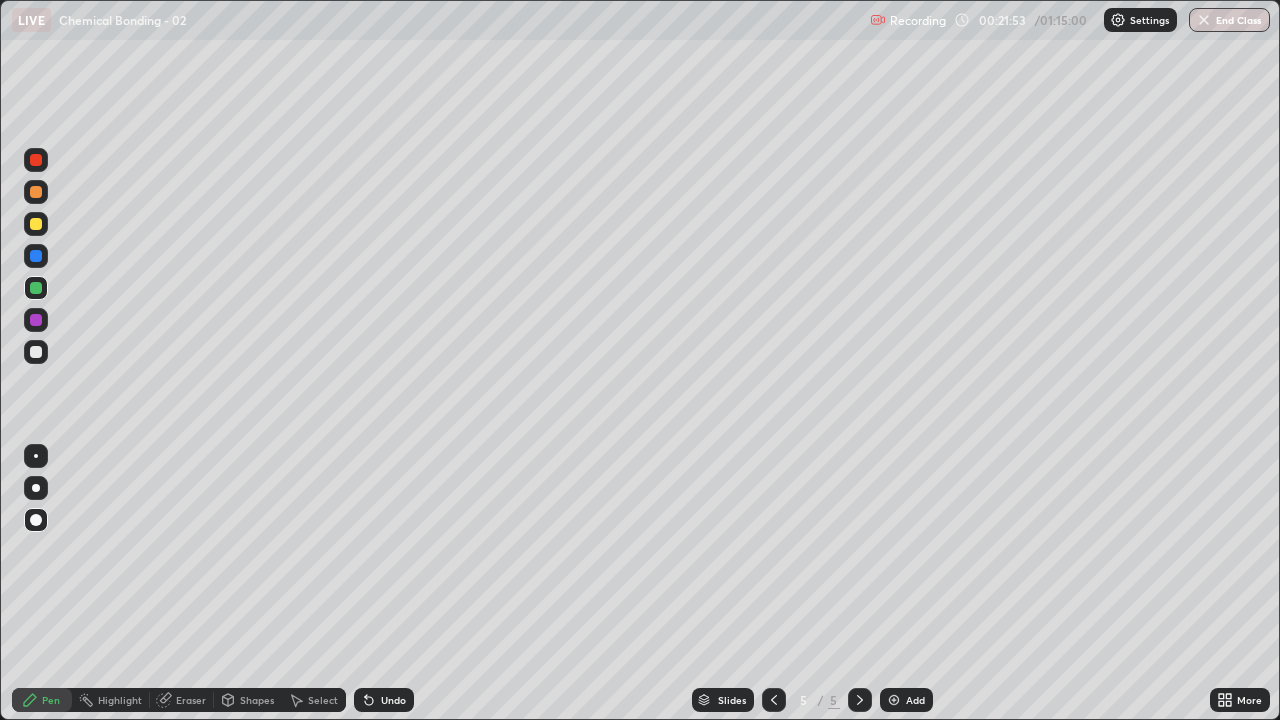 click at bounding box center [36, 224] 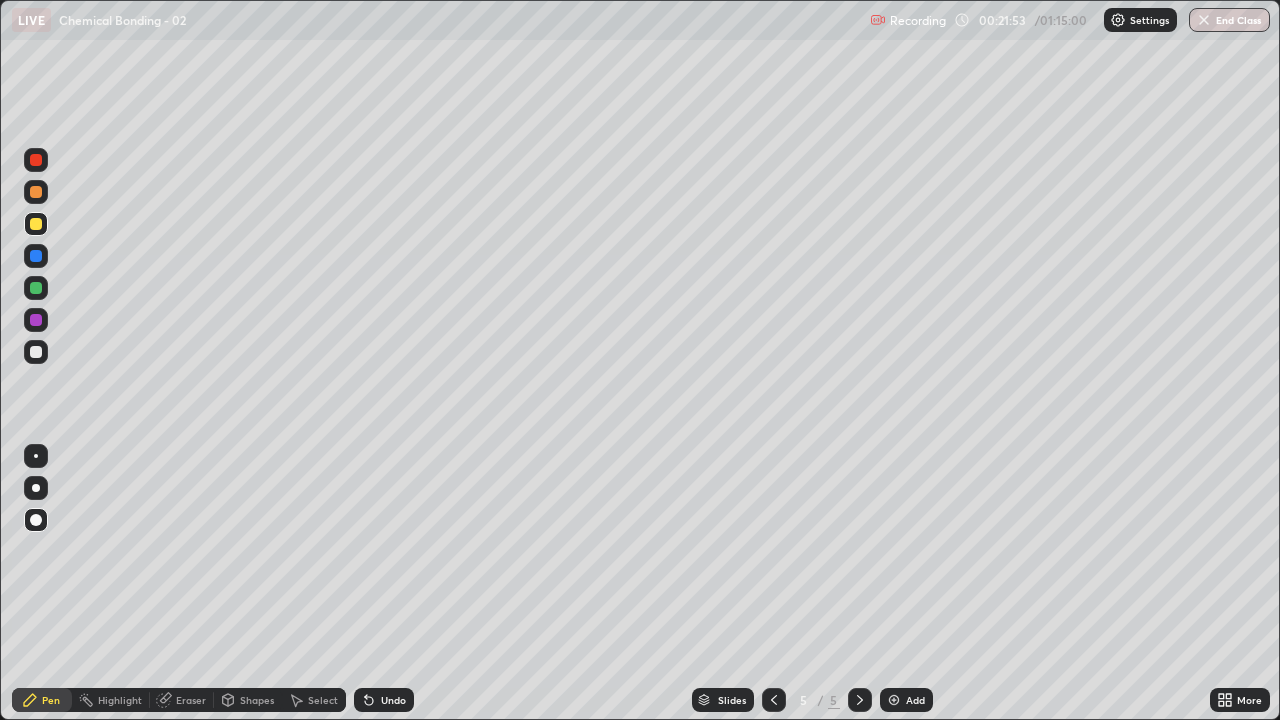 click at bounding box center [36, 192] 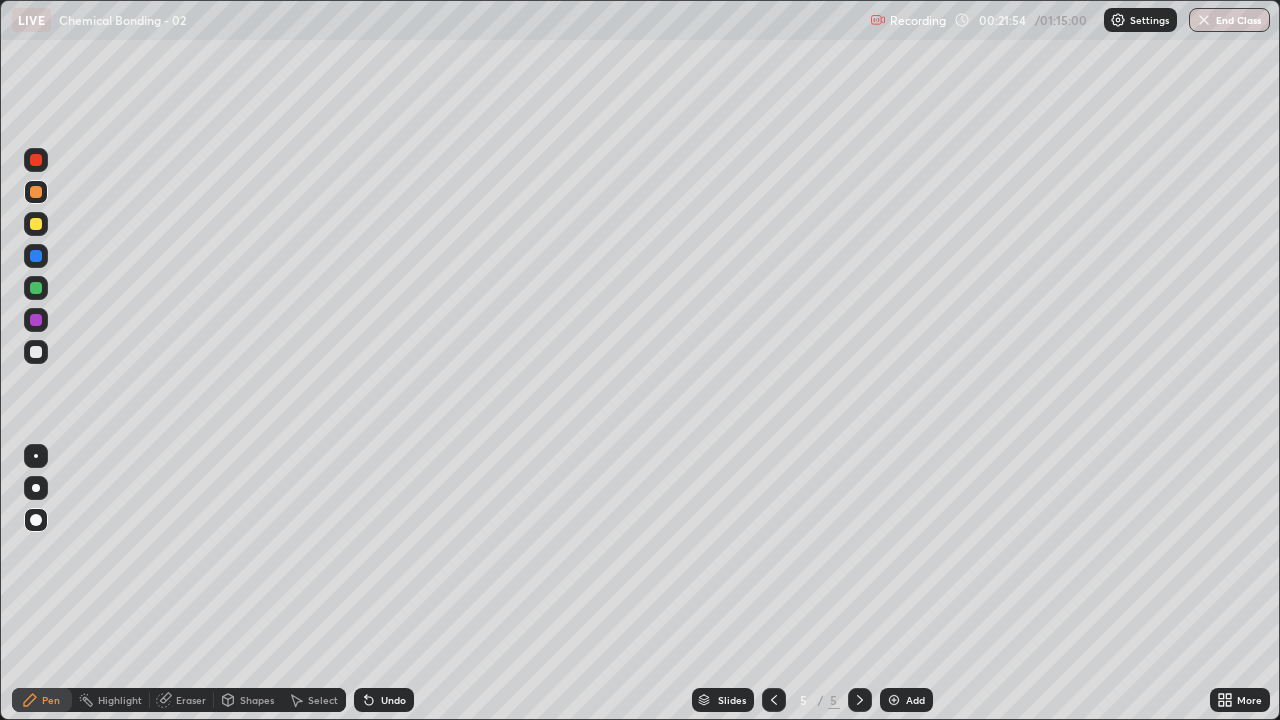 click at bounding box center [36, 224] 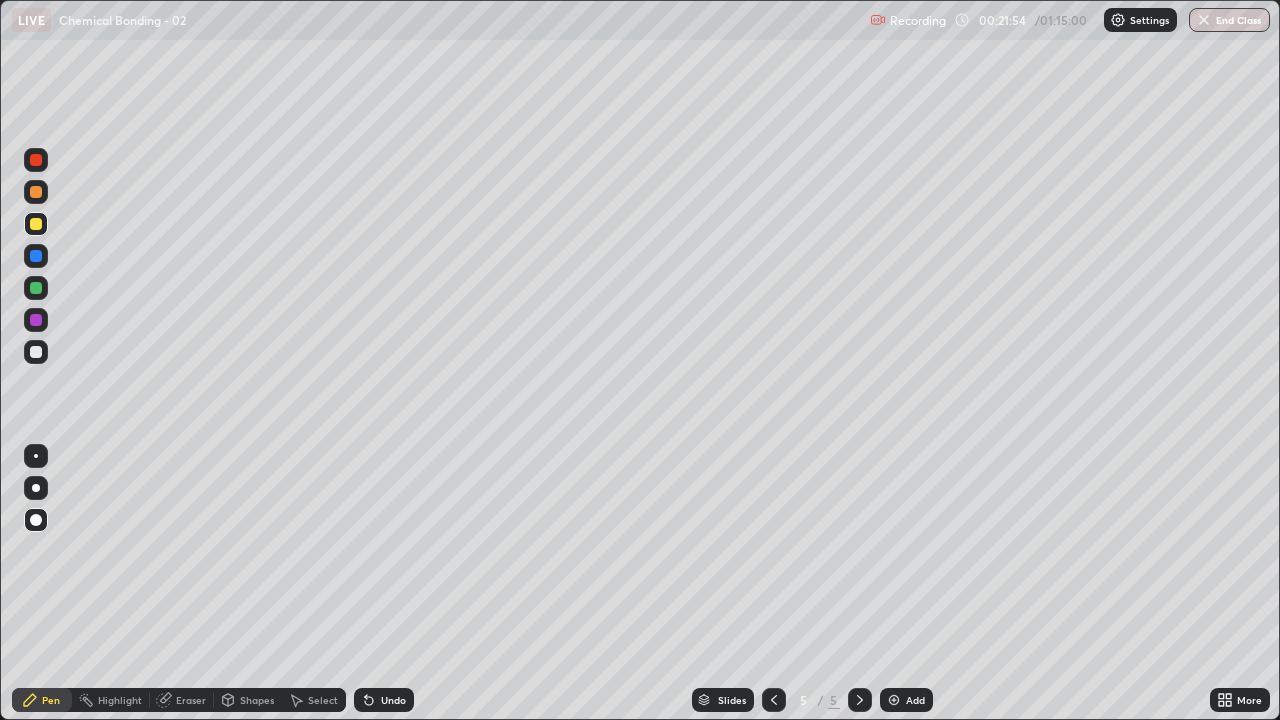 click at bounding box center (36, 288) 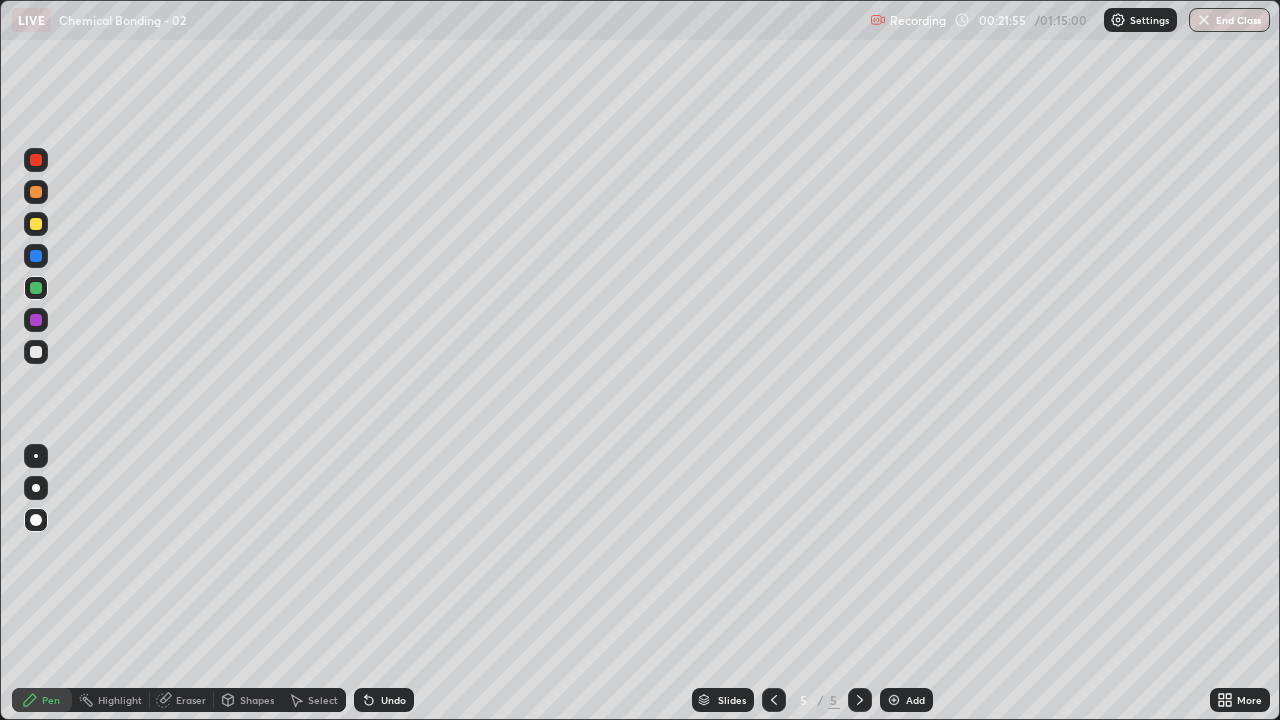 click at bounding box center (36, 352) 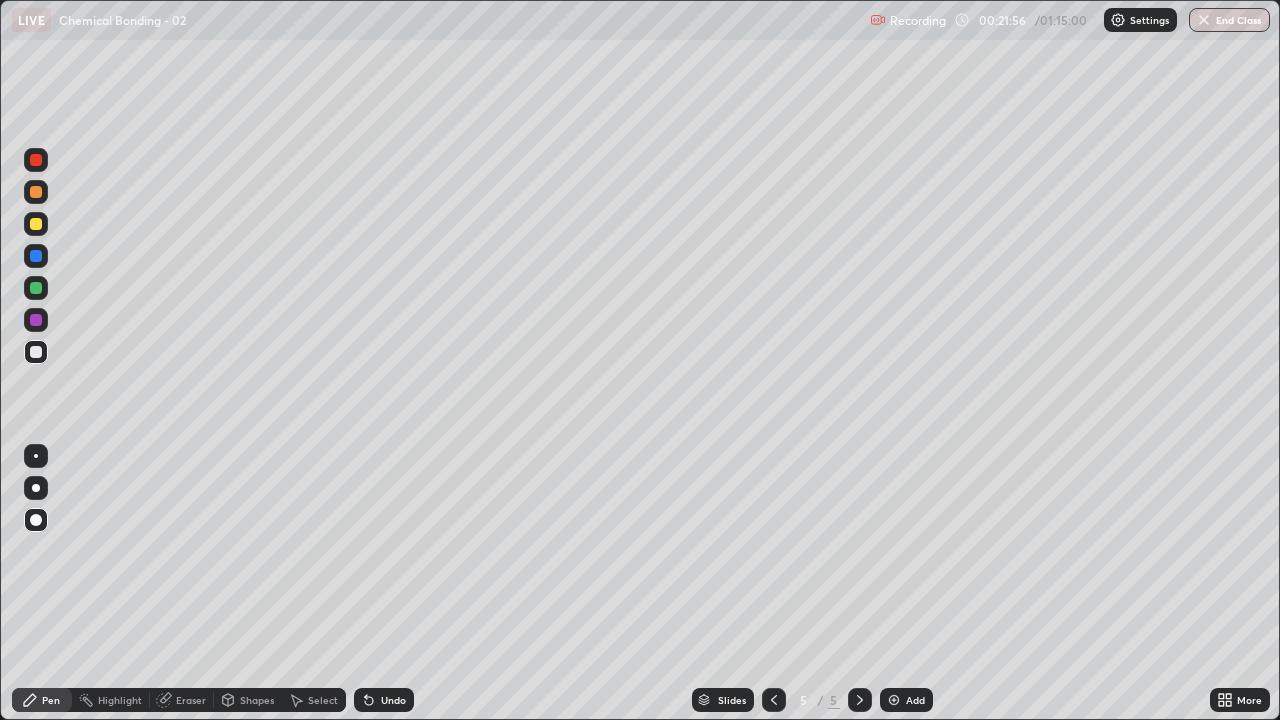 click at bounding box center [36, 224] 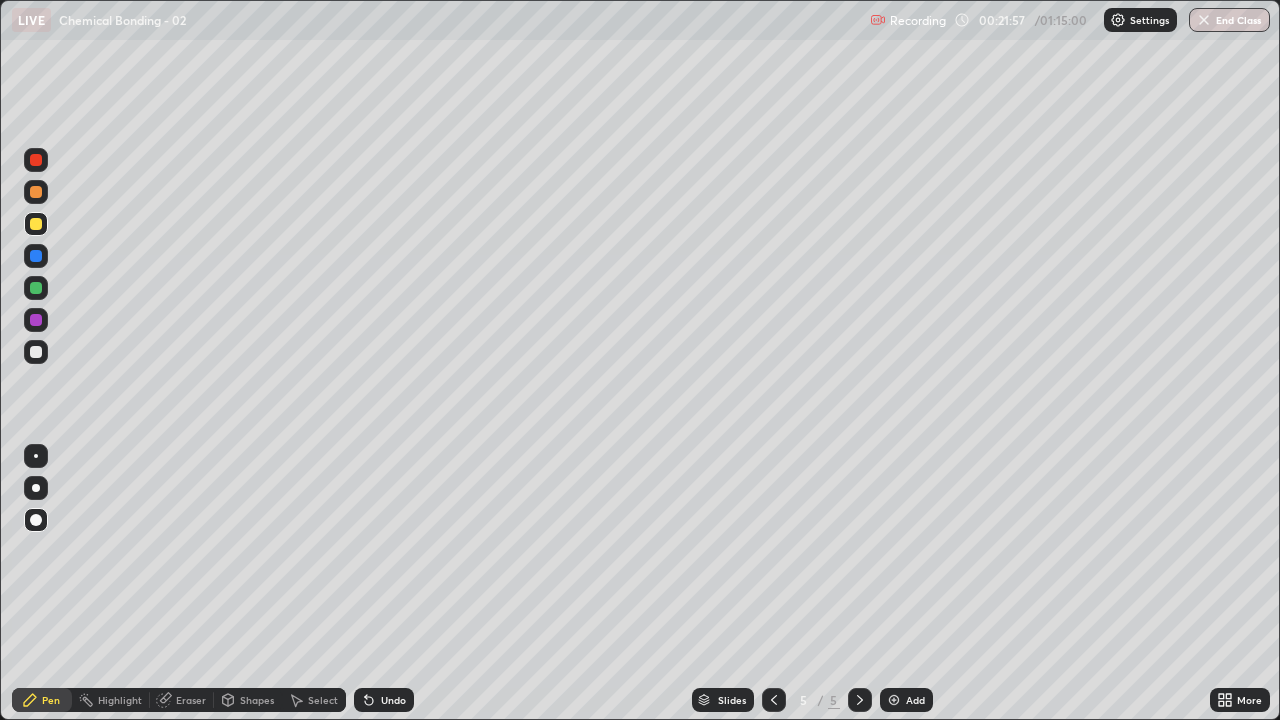 click at bounding box center (36, 352) 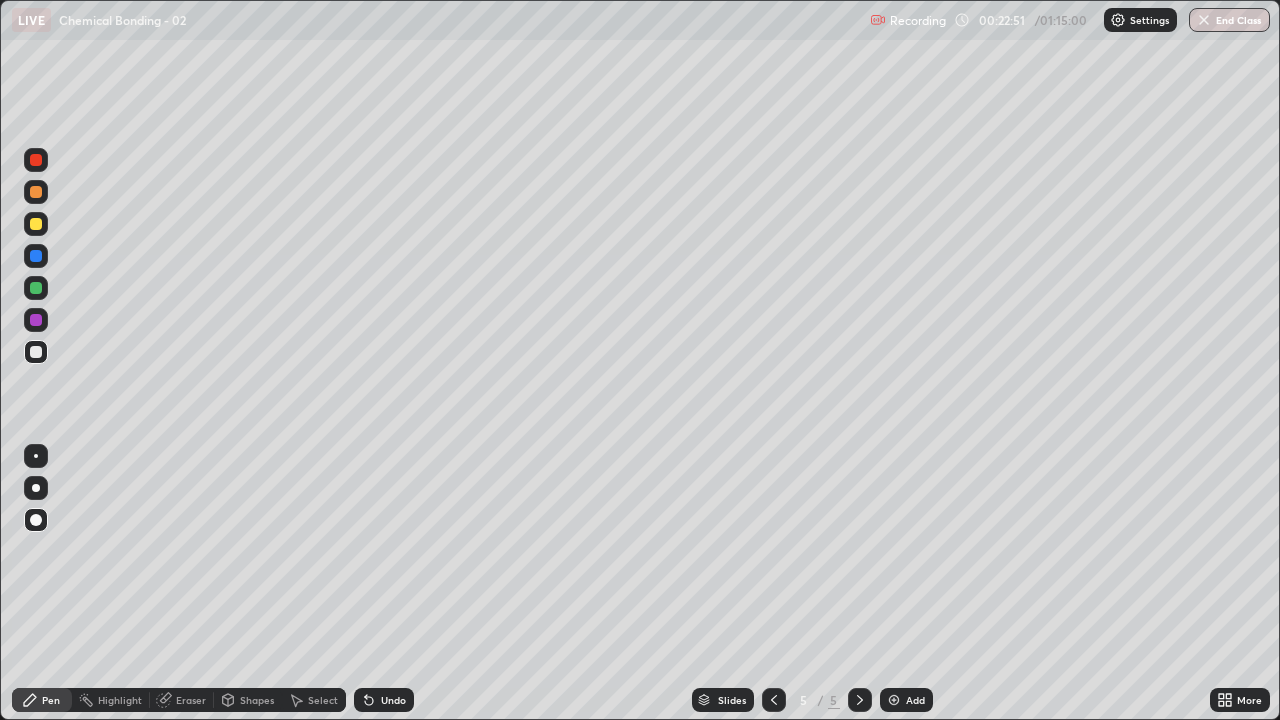 click on "Add" at bounding box center (915, 700) 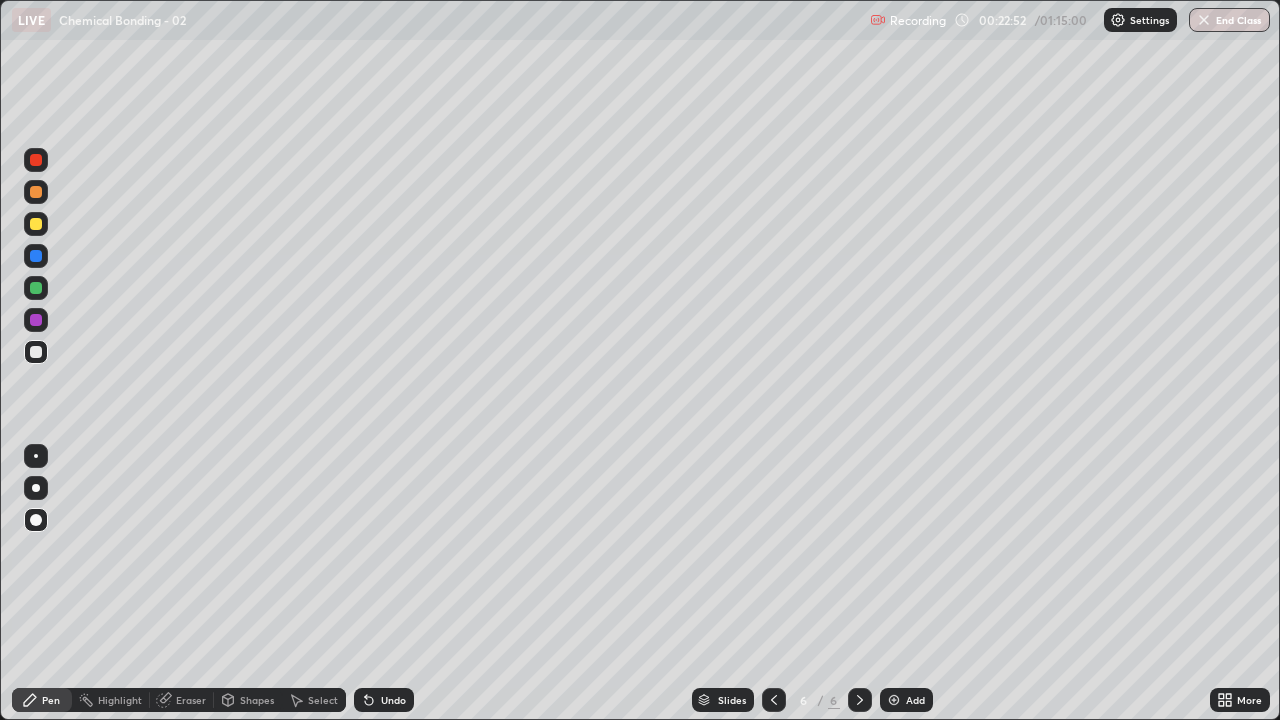 click at bounding box center [36, 224] 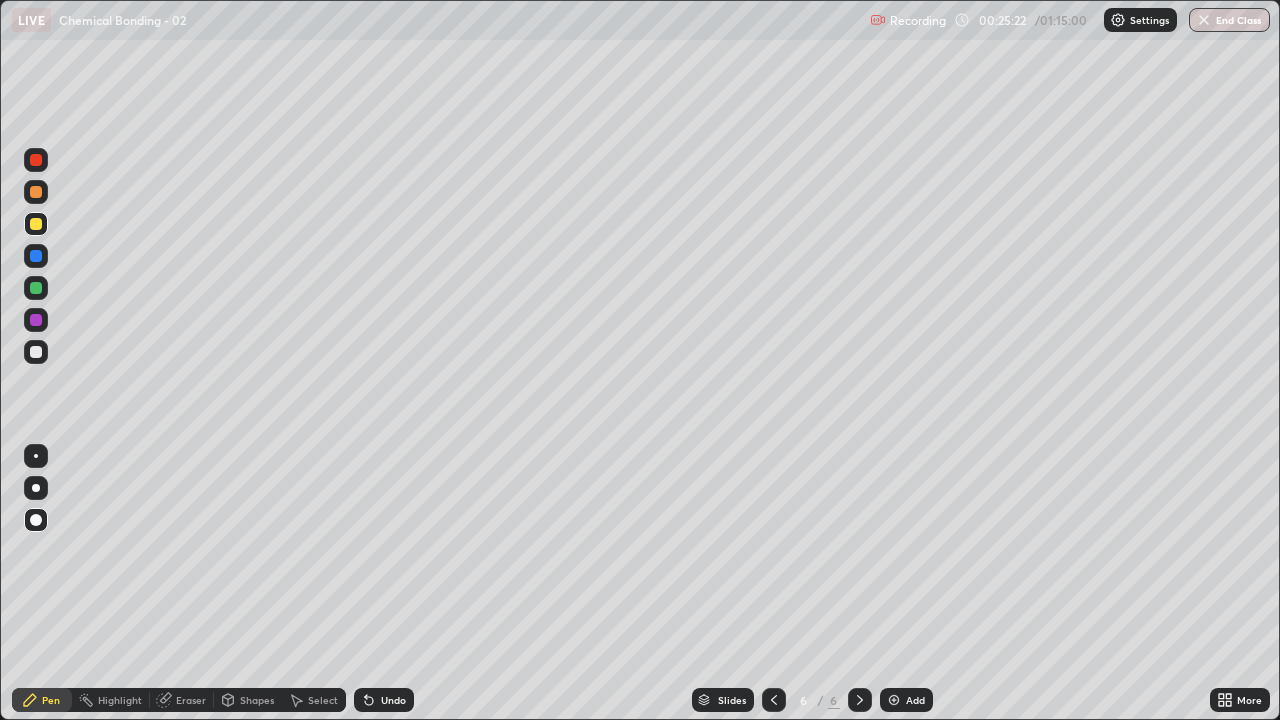 click at bounding box center [36, 352] 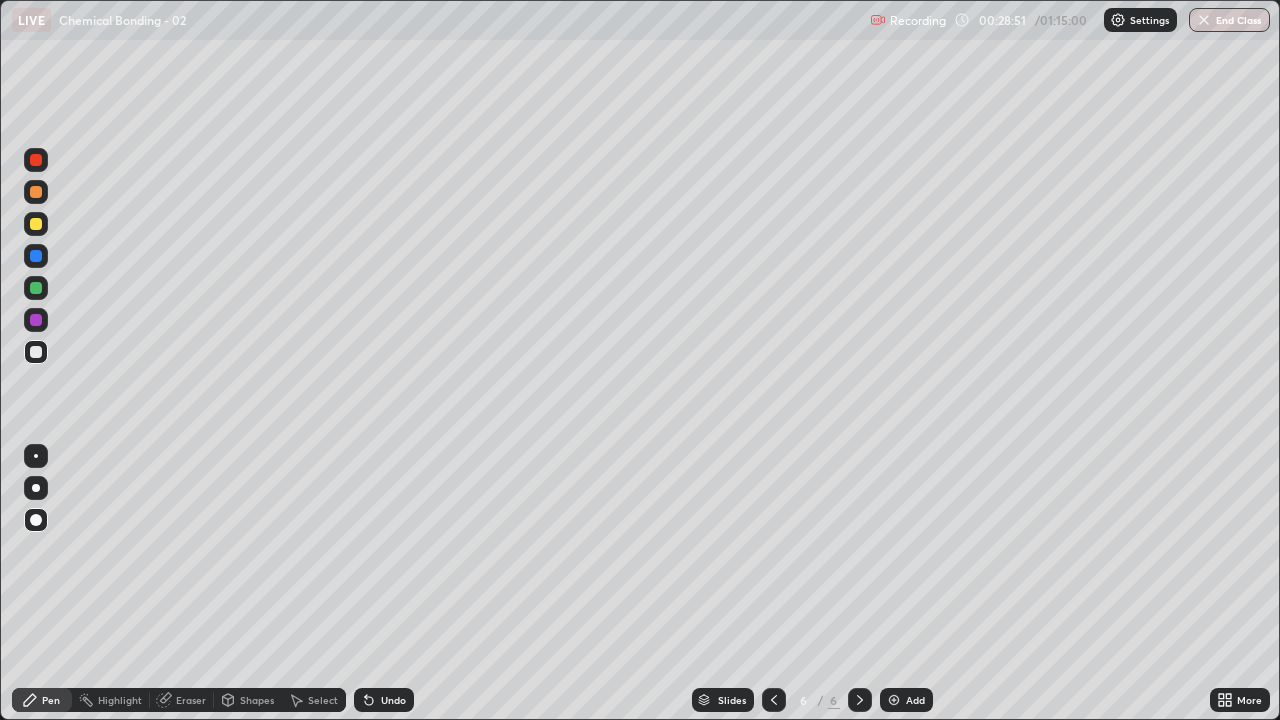 click at bounding box center [894, 700] 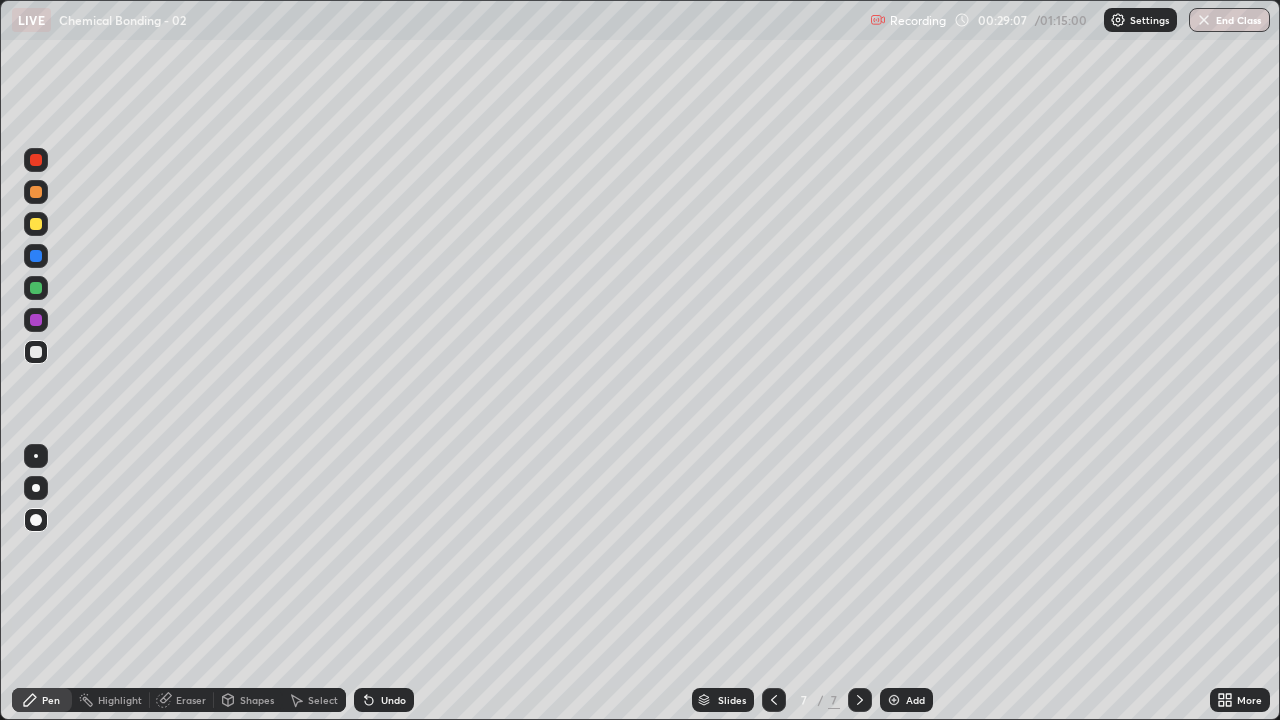 click at bounding box center (36, 288) 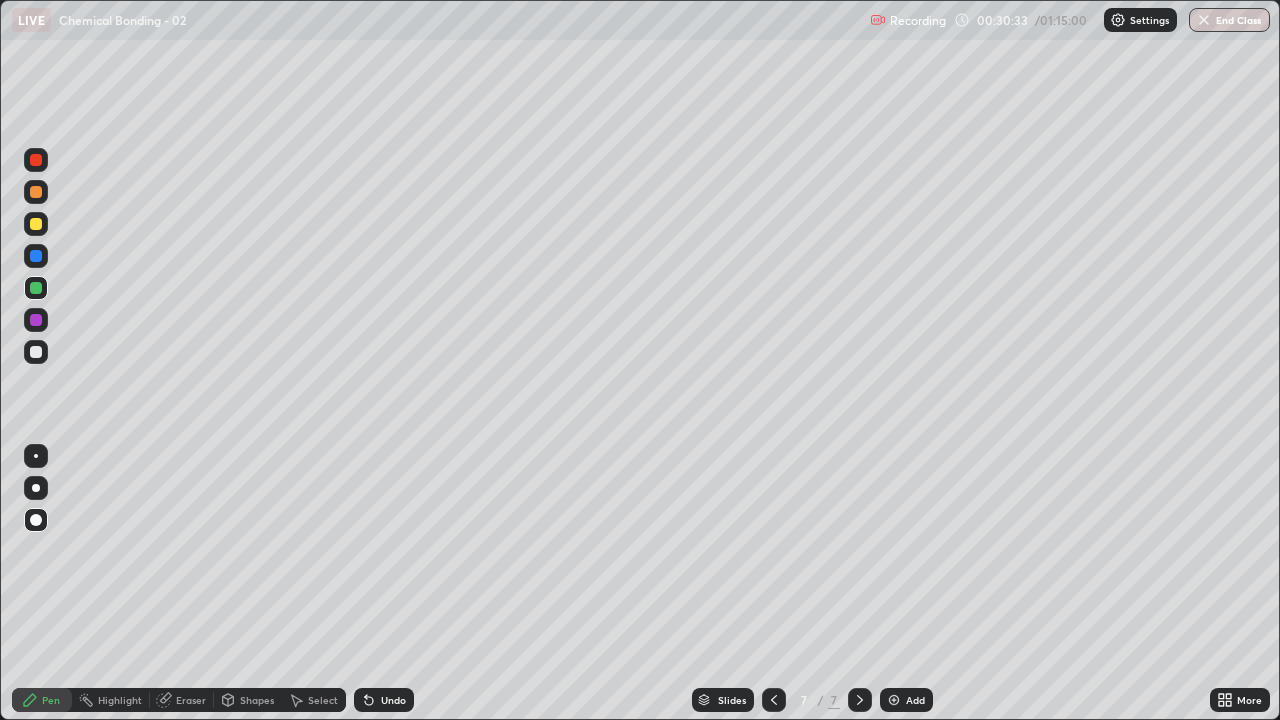 click at bounding box center [36, 352] 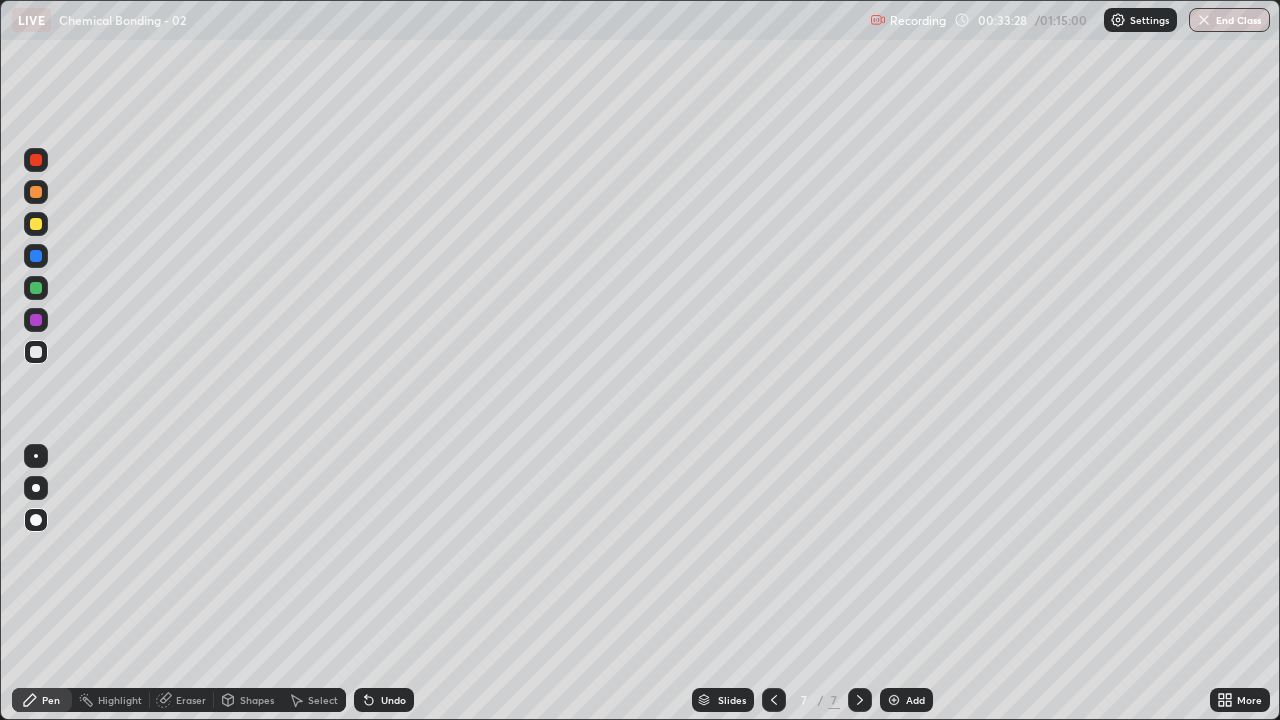 click at bounding box center [36, 224] 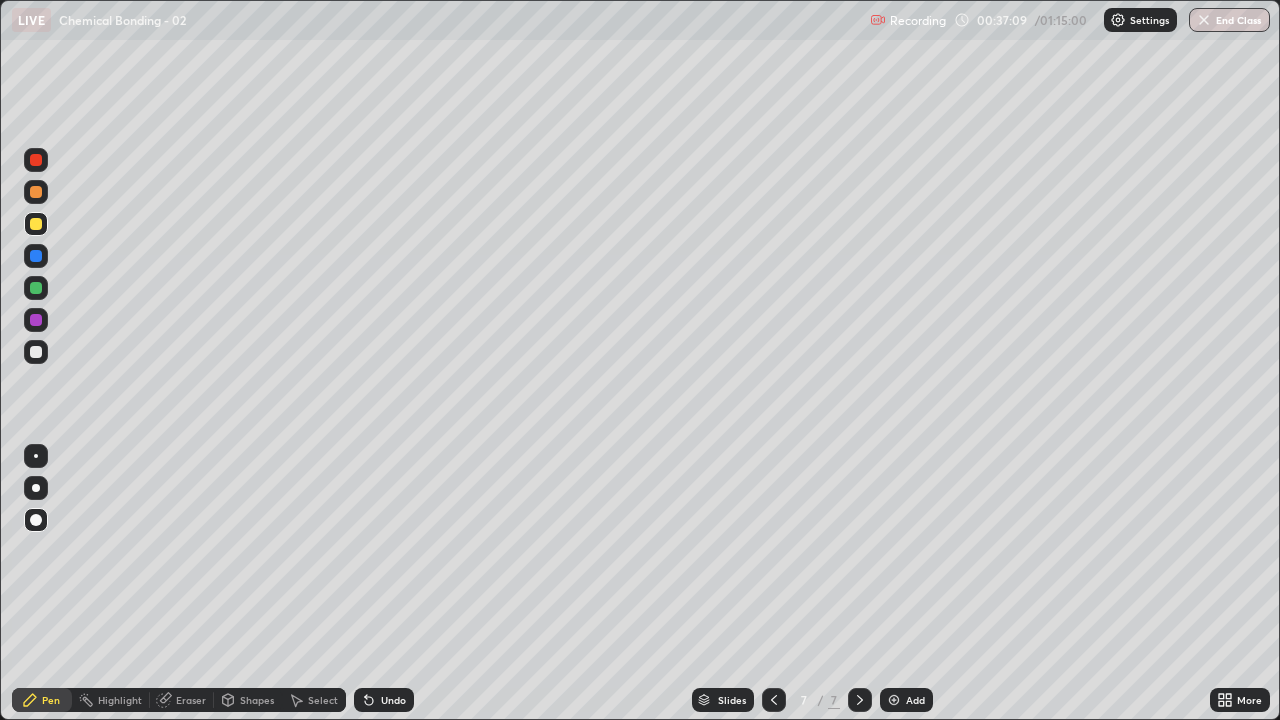 click on "Add" at bounding box center (915, 700) 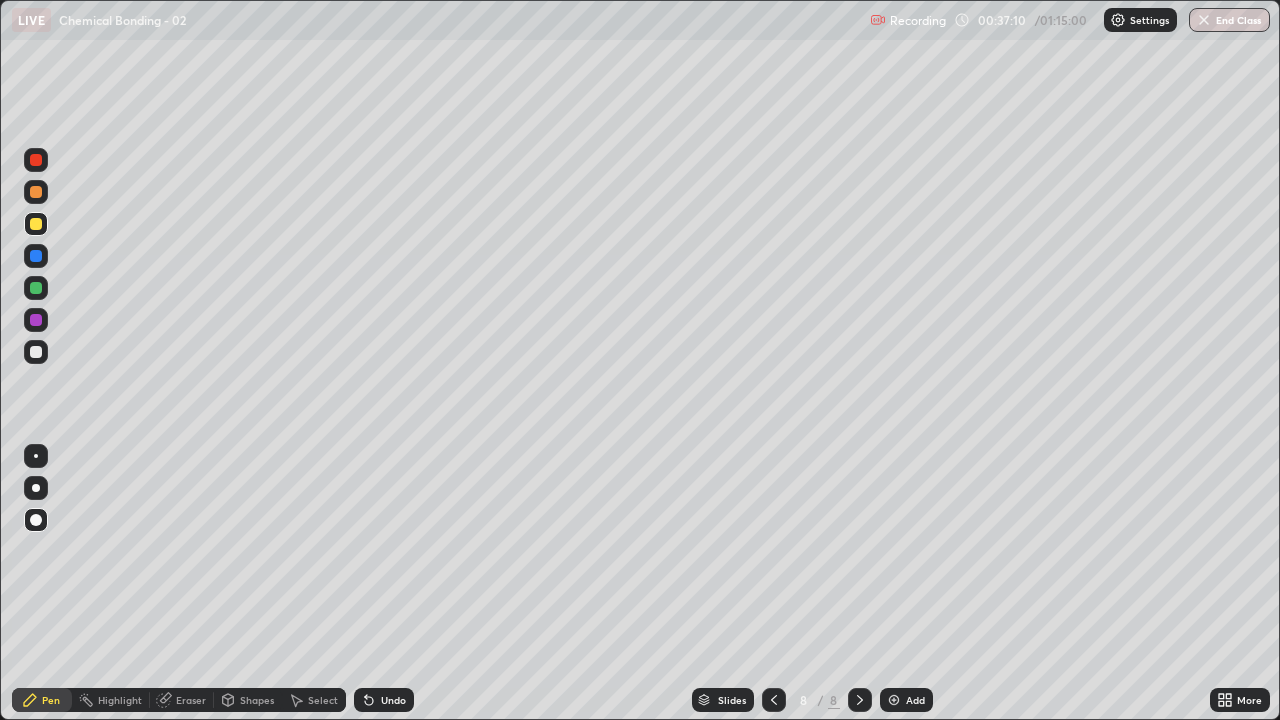 click at bounding box center [36, 224] 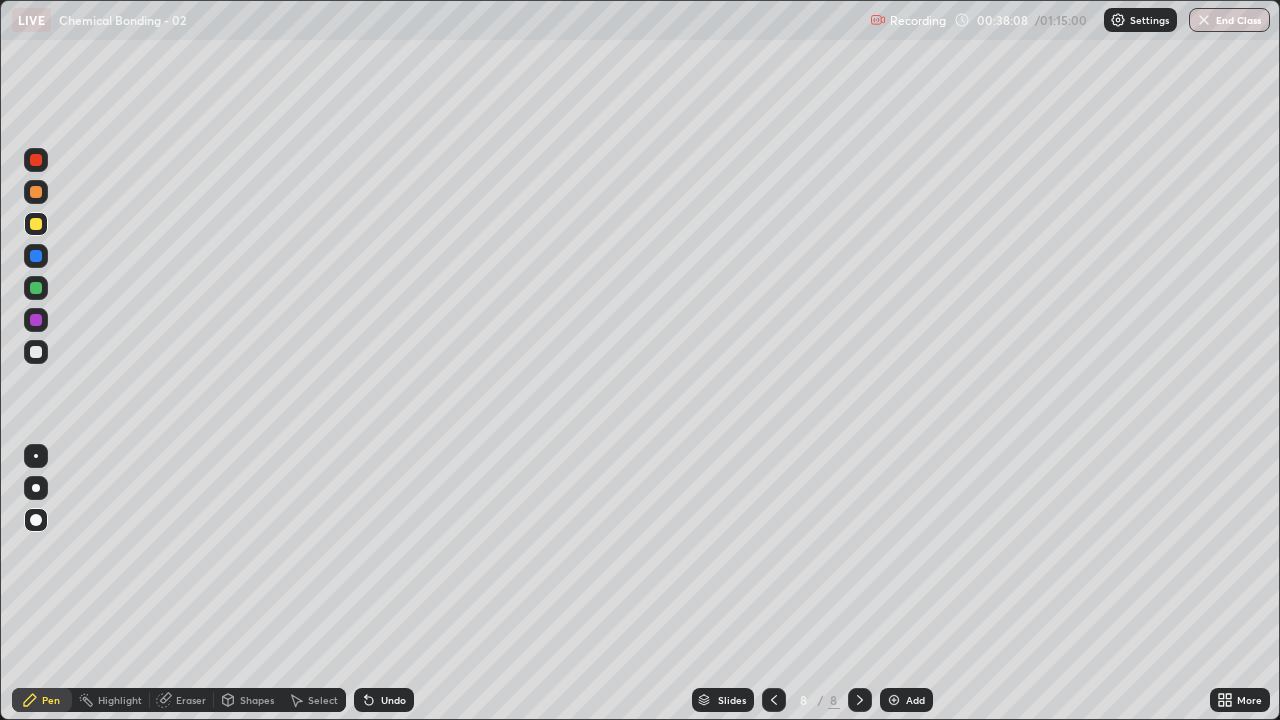 click on "Eraser" at bounding box center [191, 700] 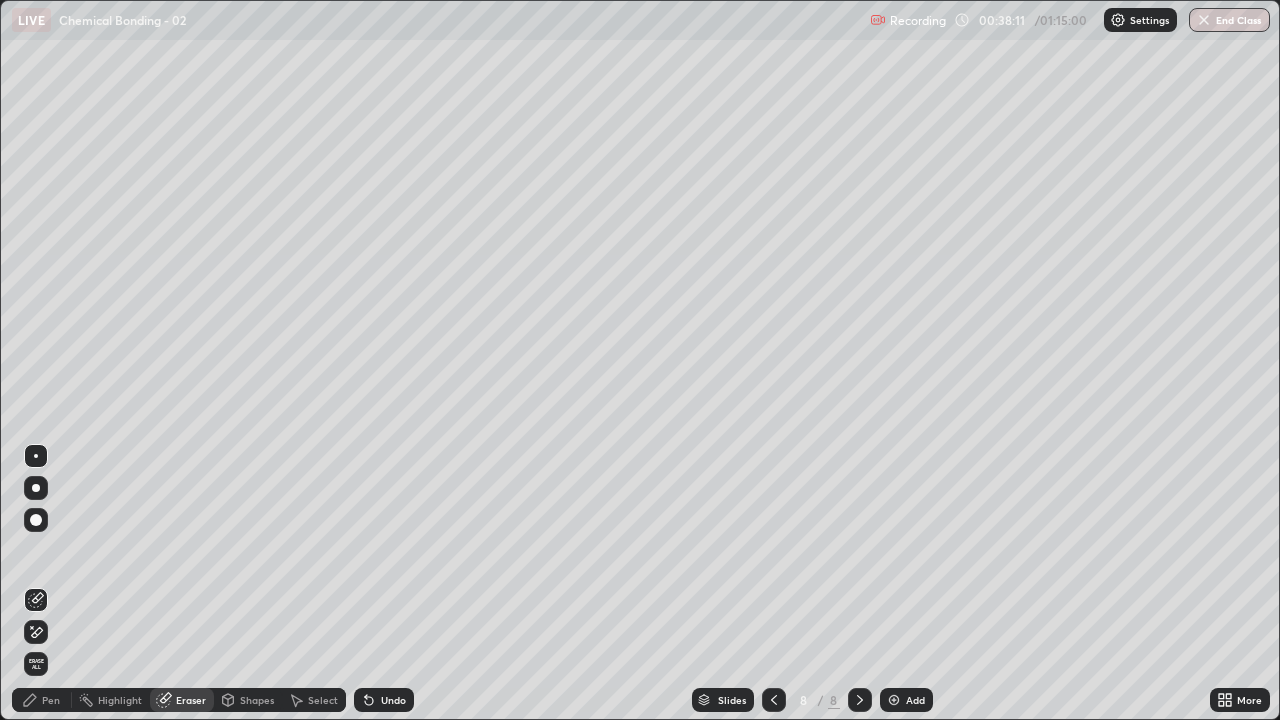 click on "Pen" at bounding box center (51, 700) 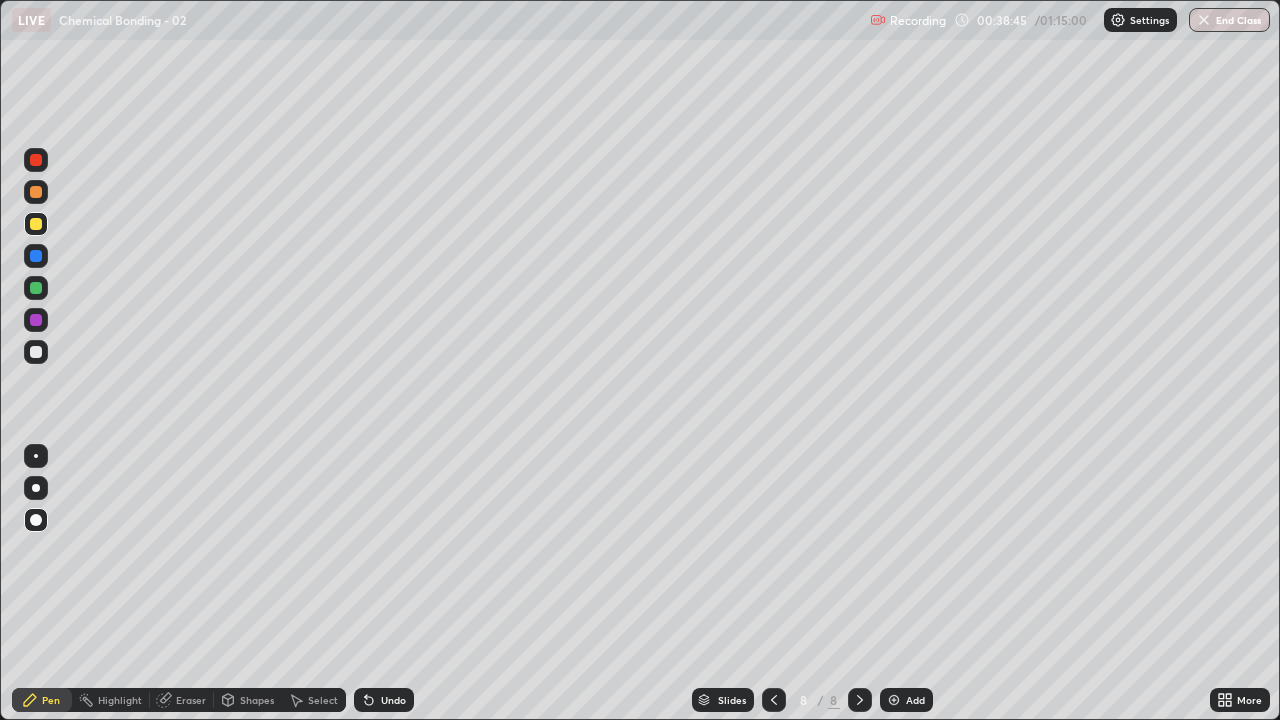 click at bounding box center (36, 352) 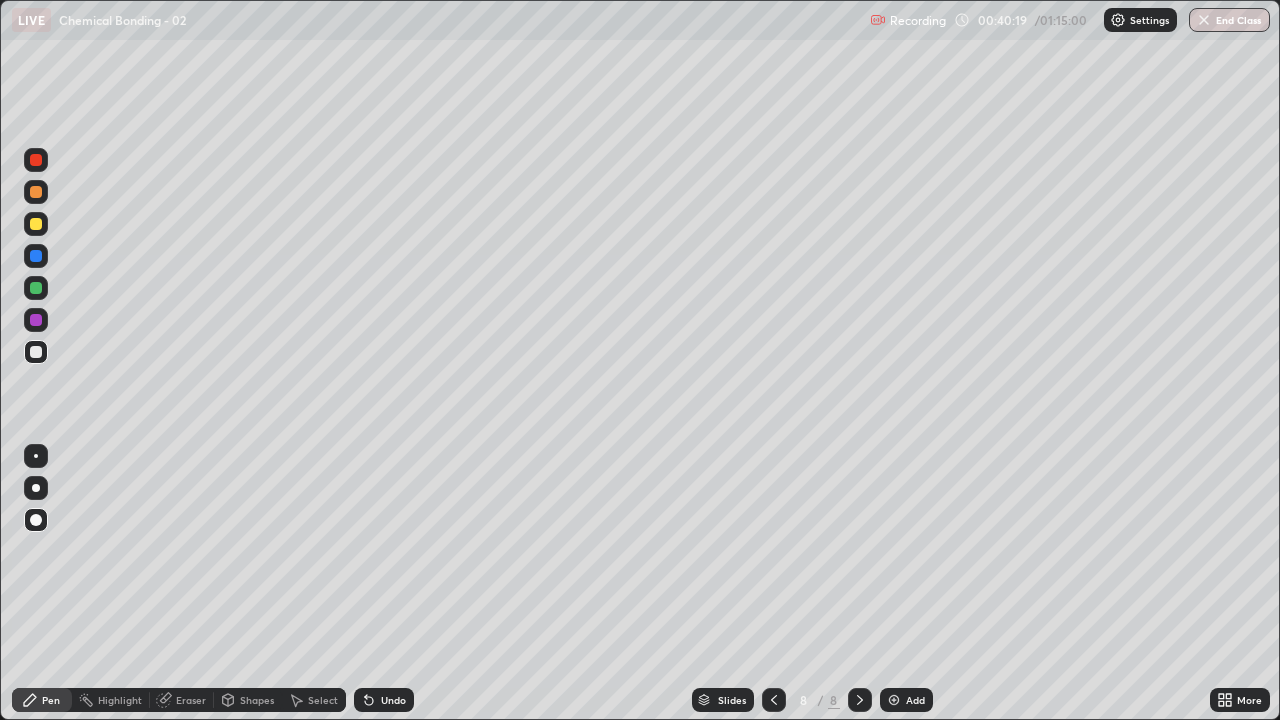 click at bounding box center (36, 288) 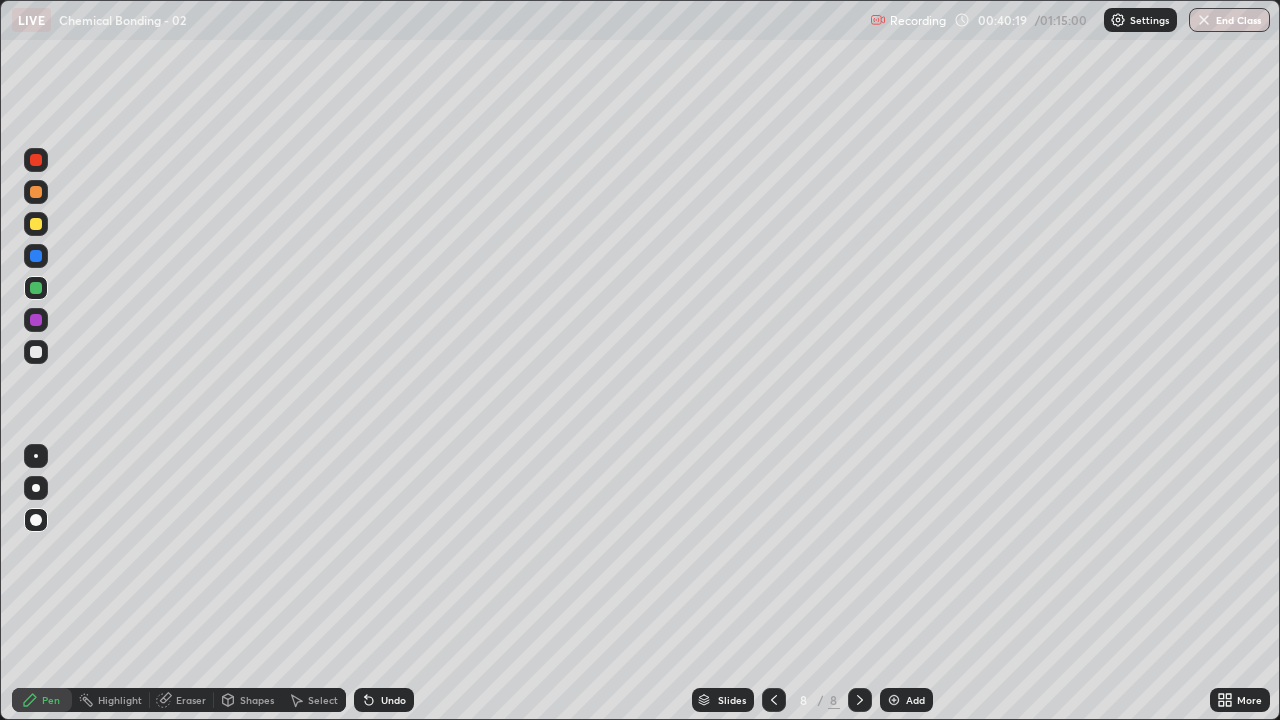 click at bounding box center [36, 224] 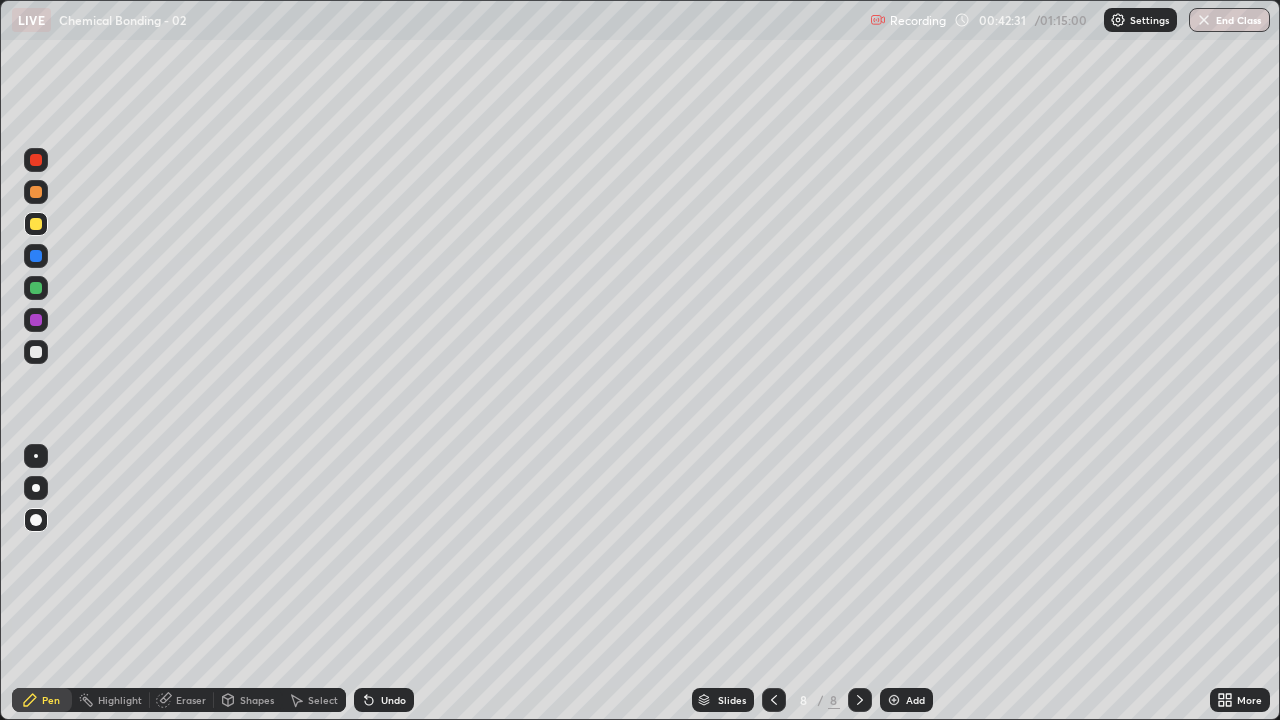 click at bounding box center [36, 288] 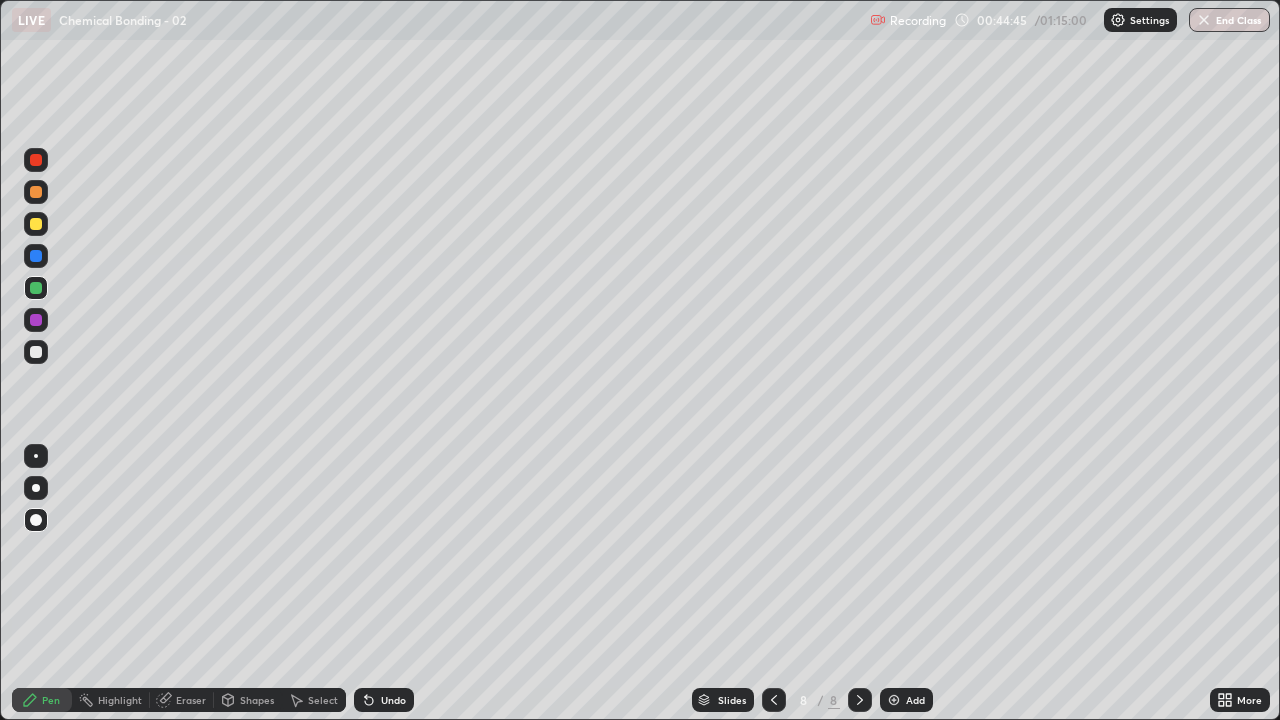 click at bounding box center (36, 352) 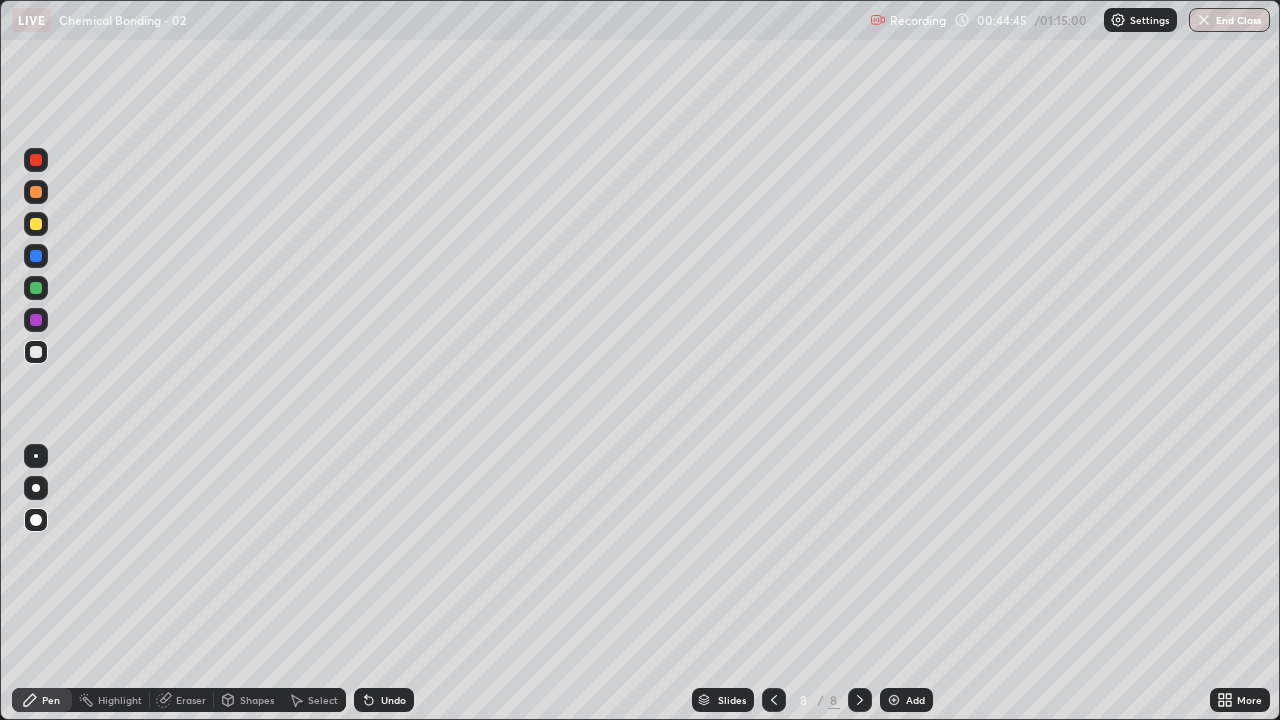 click at bounding box center [36, 256] 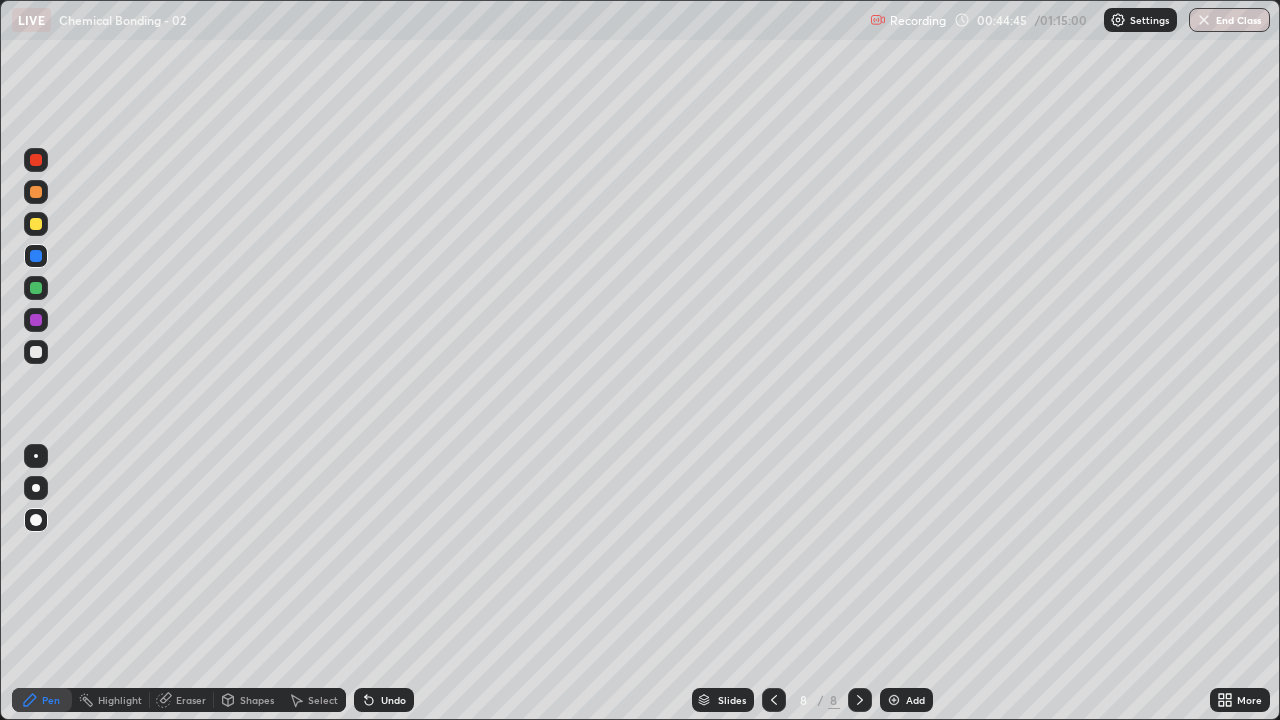 click at bounding box center (36, 224) 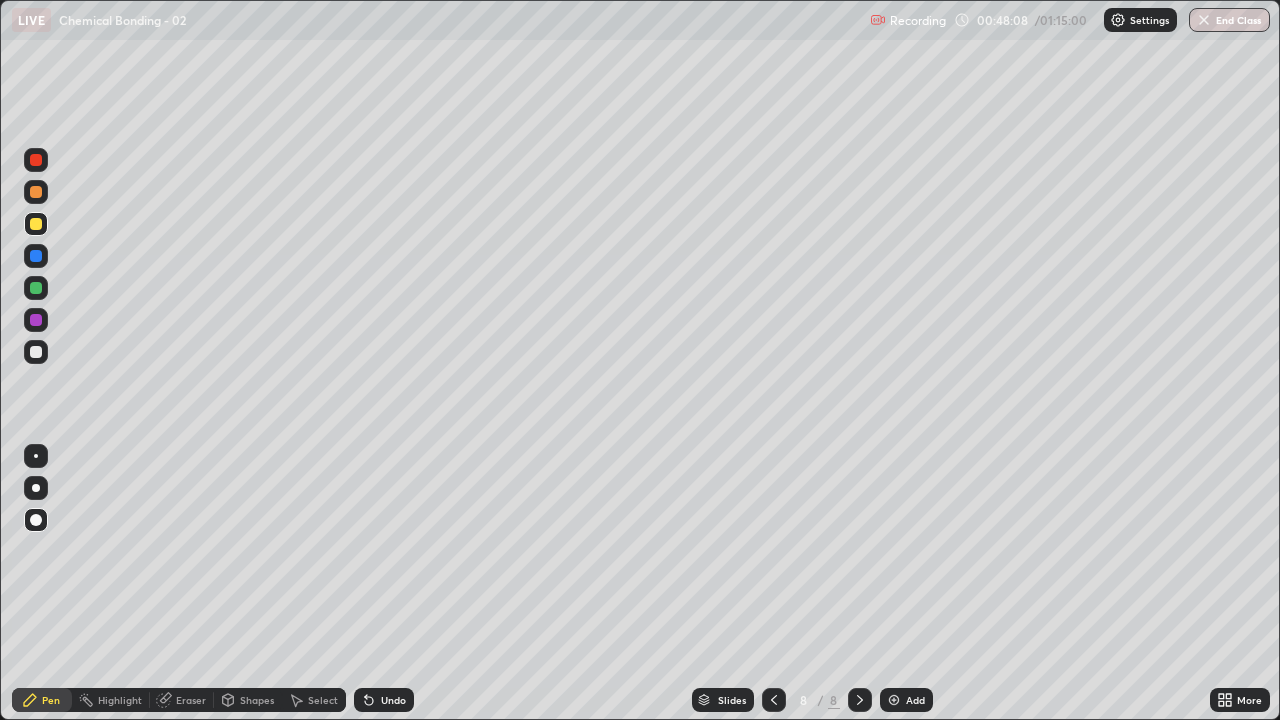 click on "Add" at bounding box center (906, 700) 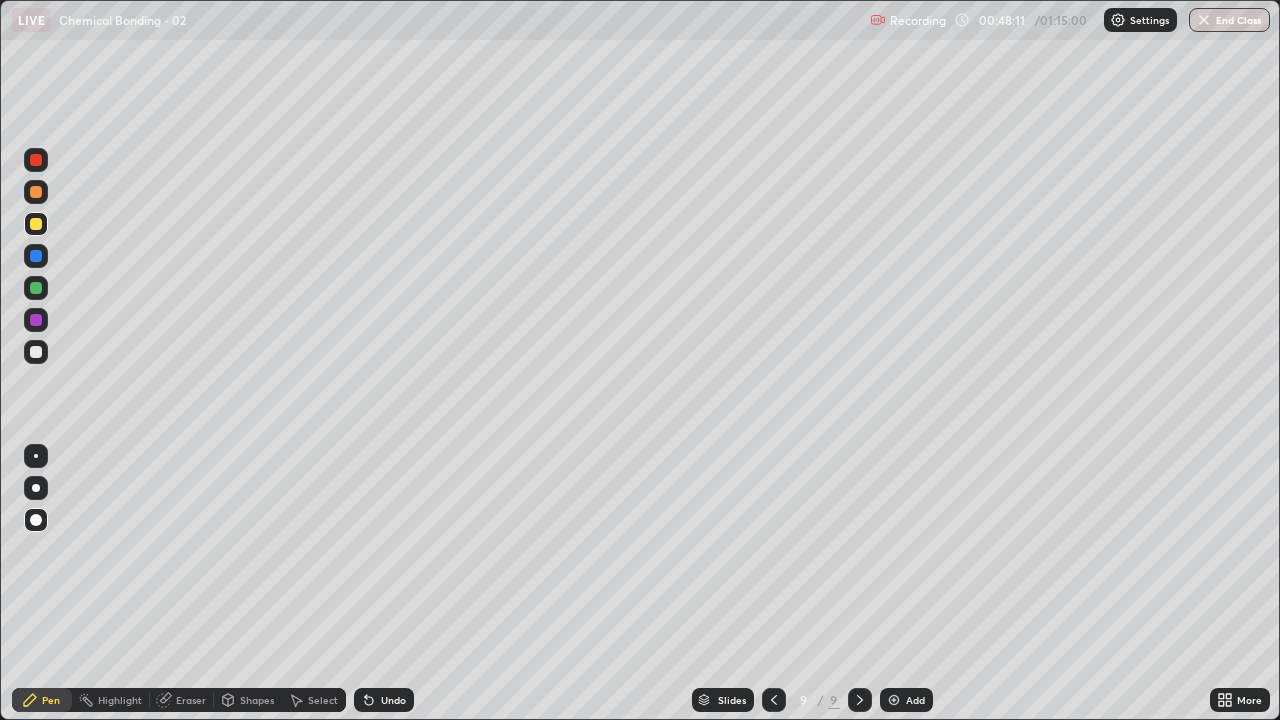 click at bounding box center (36, 352) 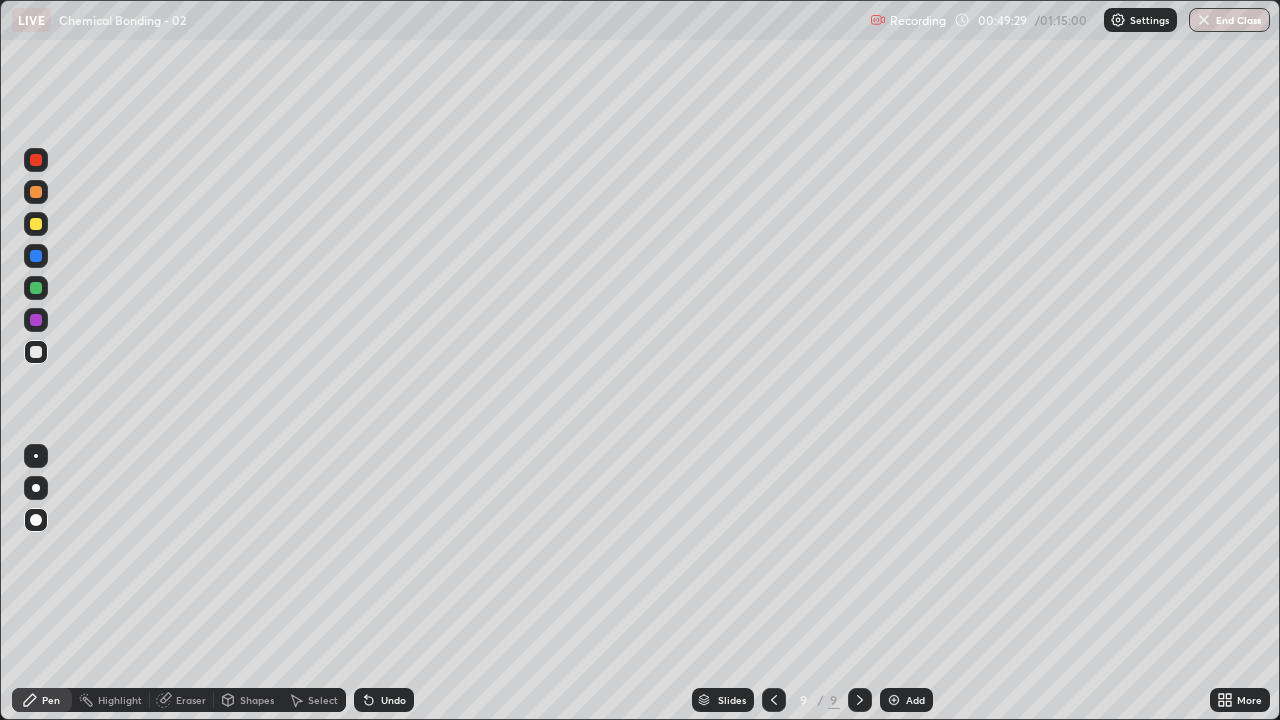 click on "Add" at bounding box center (915, 700) 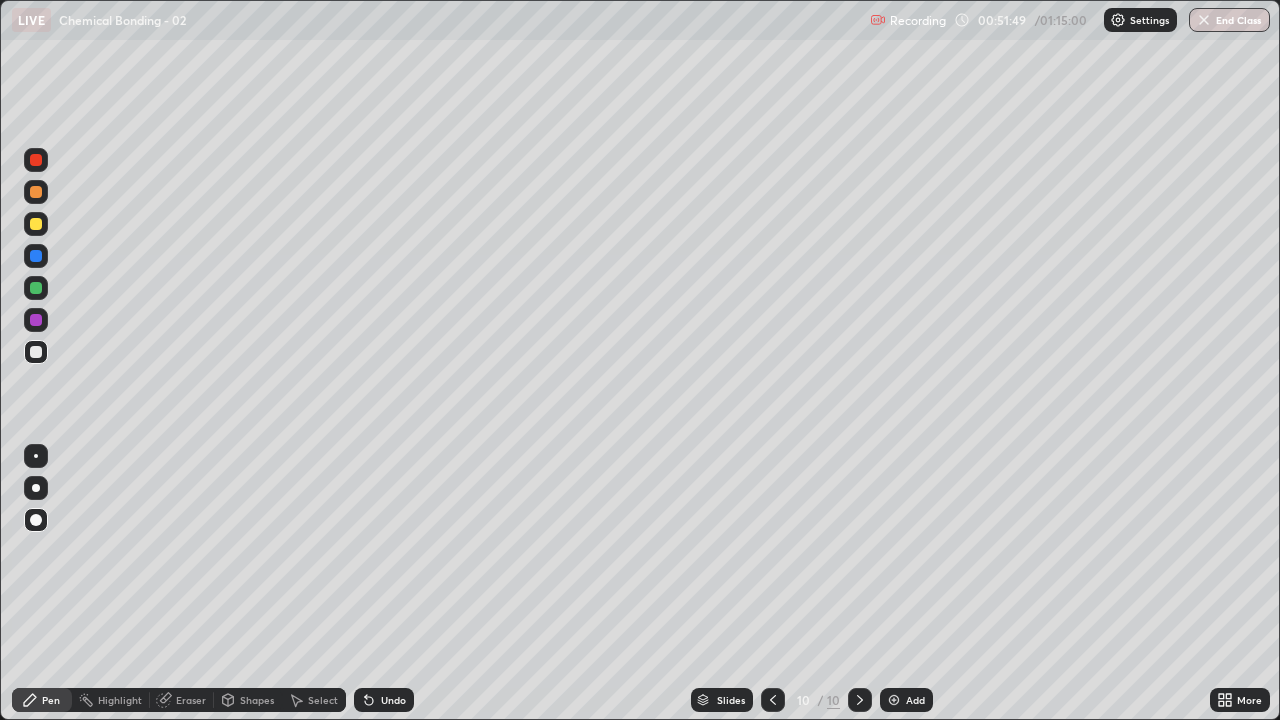 click at bounding box center [36, 320] 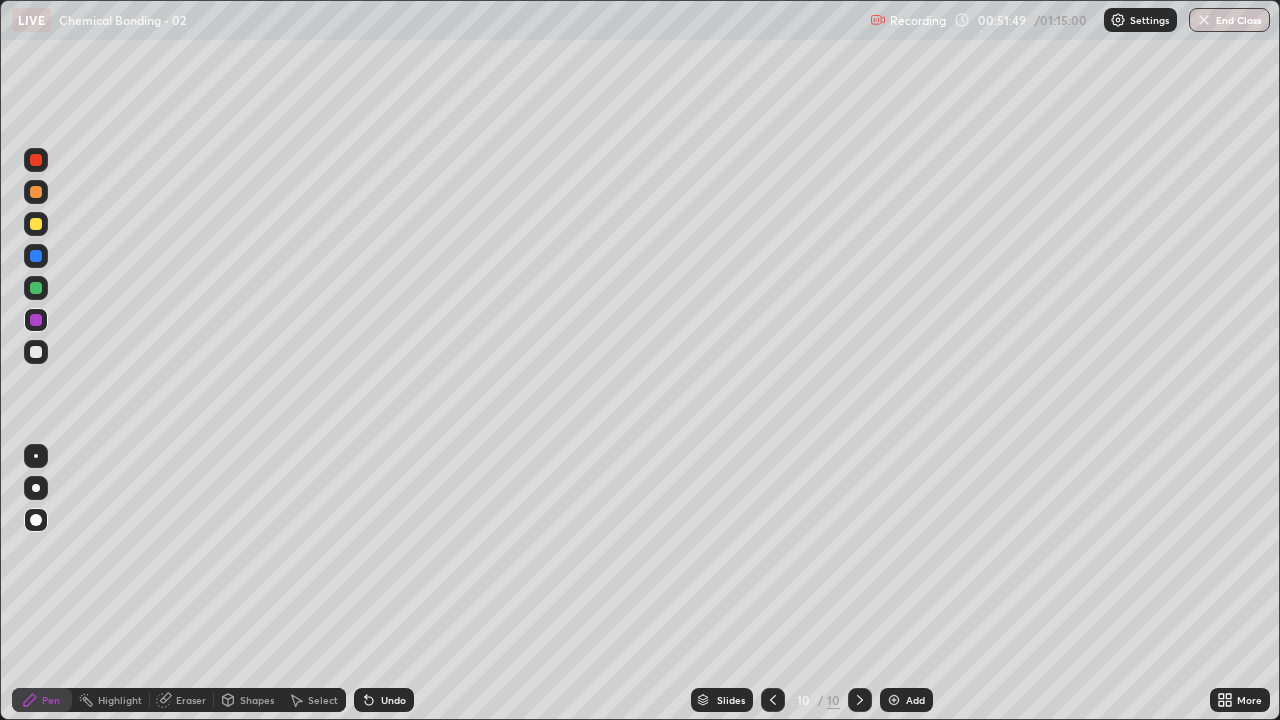 click at bounding box center [36, 288] 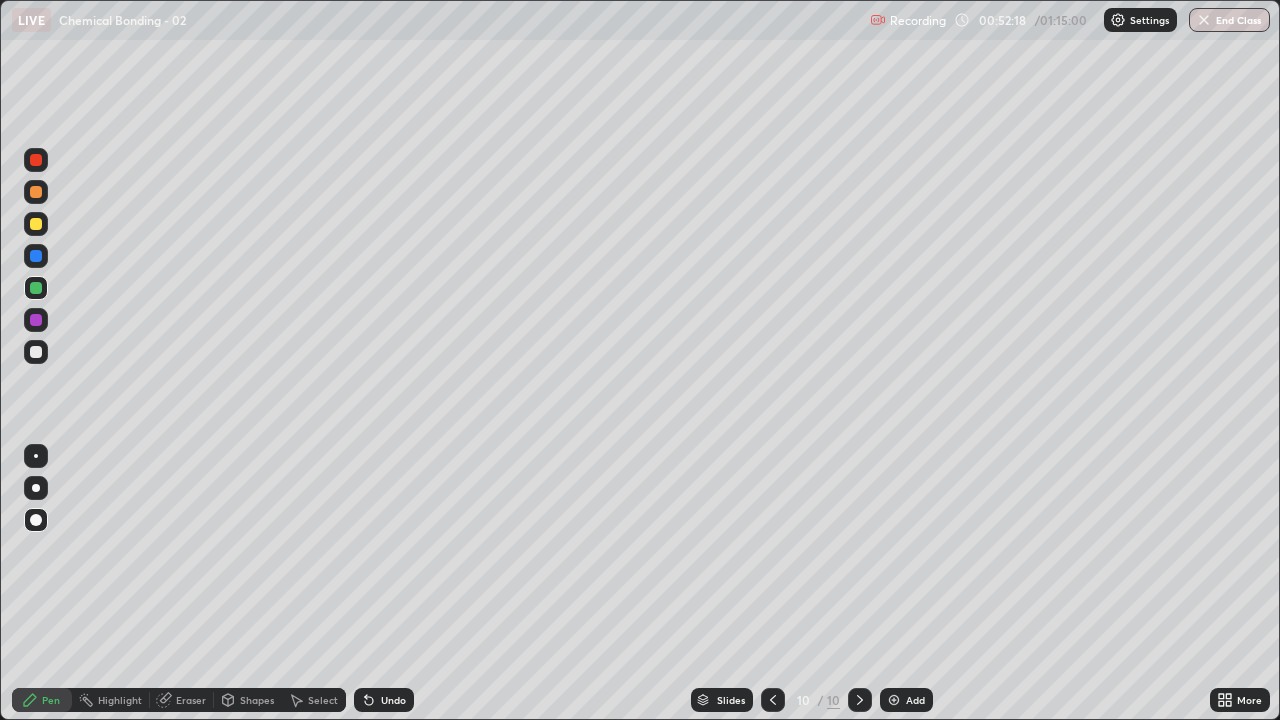 click on "Eraser" at bounding box center (182, 700) 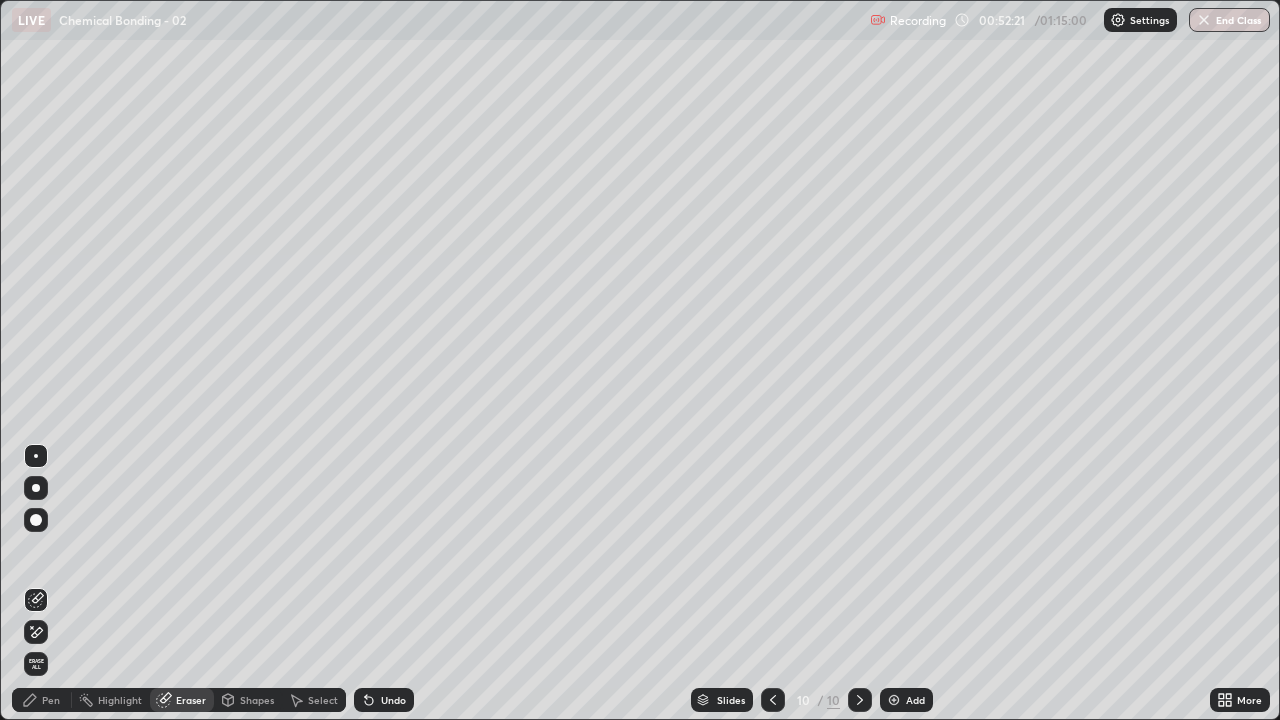 click on "Pen" at bounding box center (51, 700) 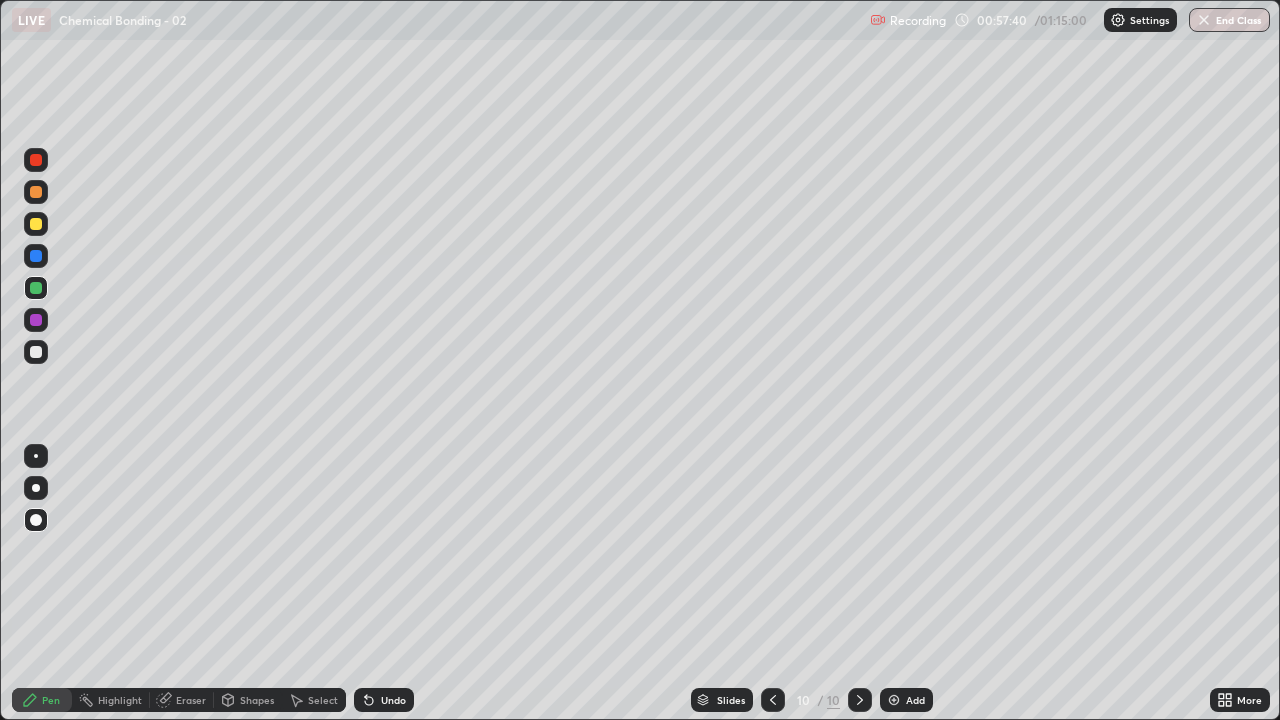 click at bounding box center [894, 700] 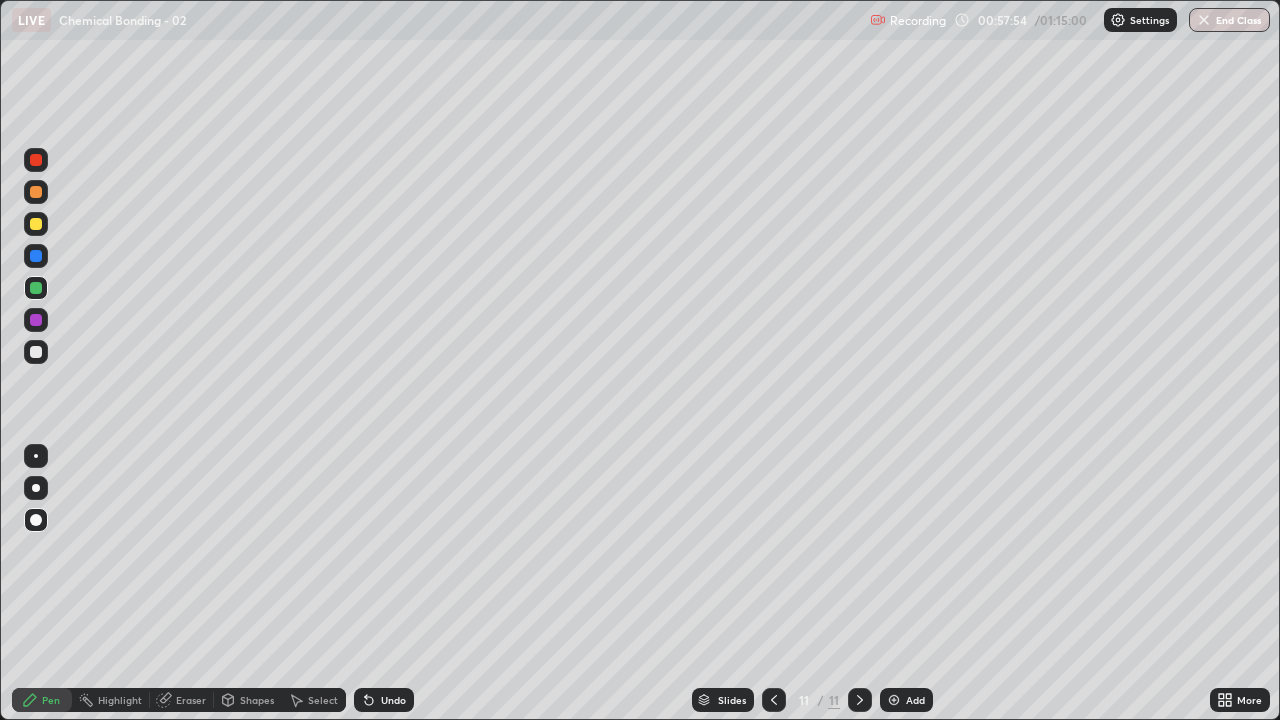 click at bounding box center [36, 352] 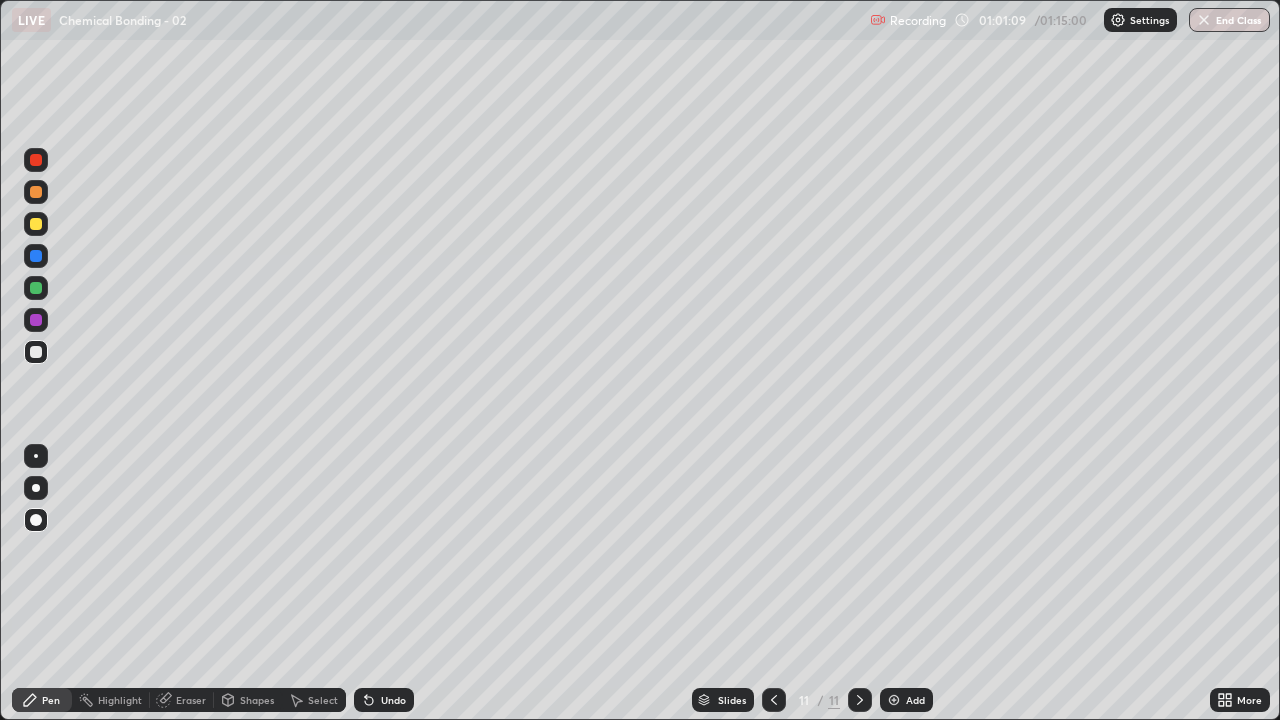 click at bounding box center (894, 700) 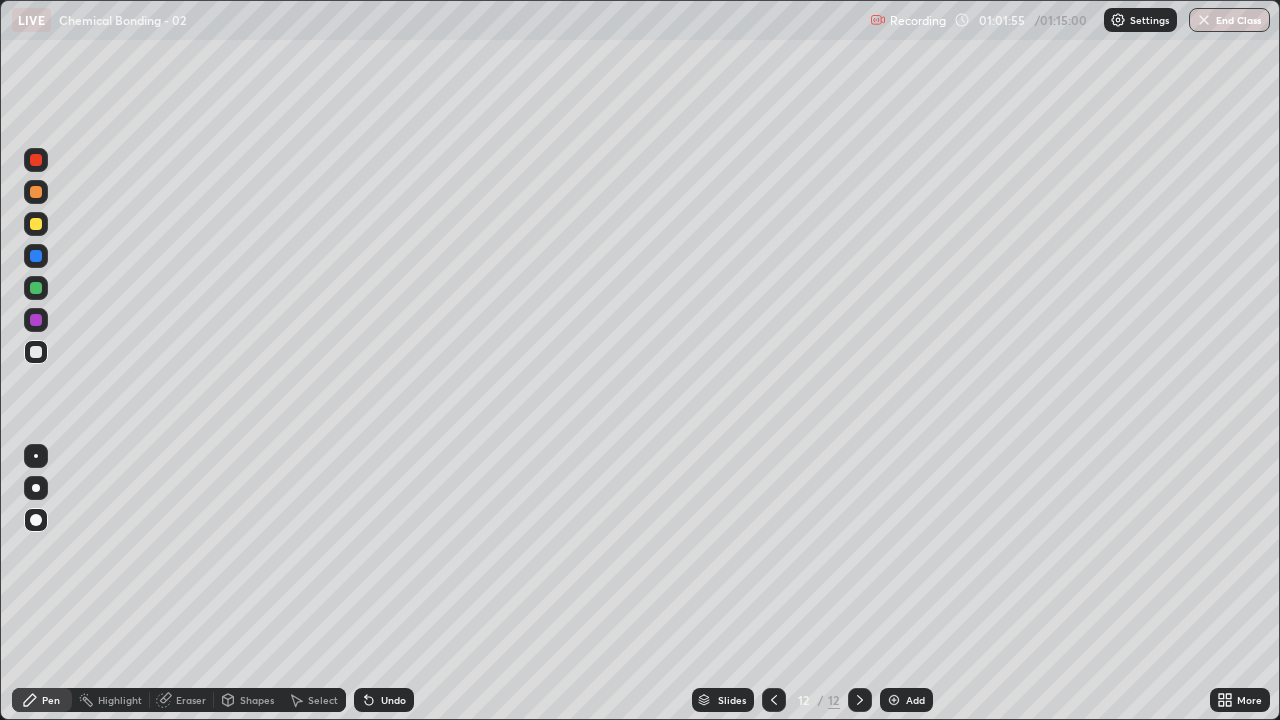 click at bounding box center [36, 352] 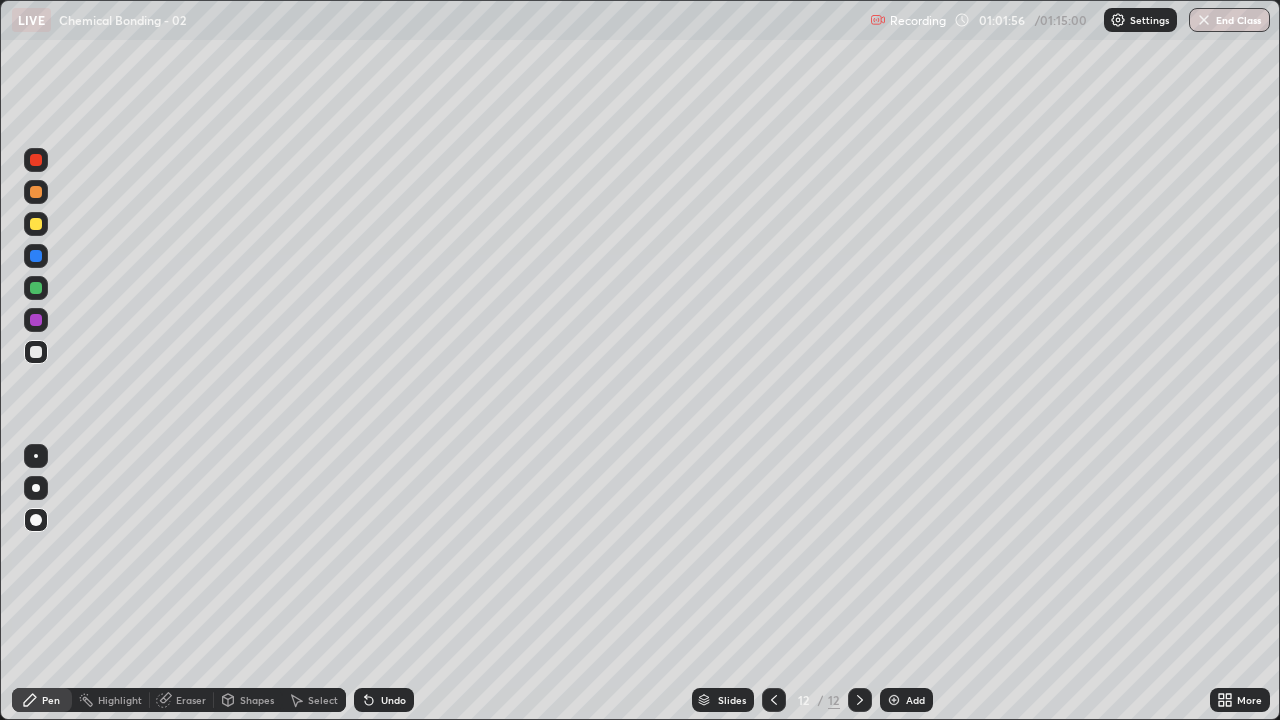 click at bounding box center [36, 224] 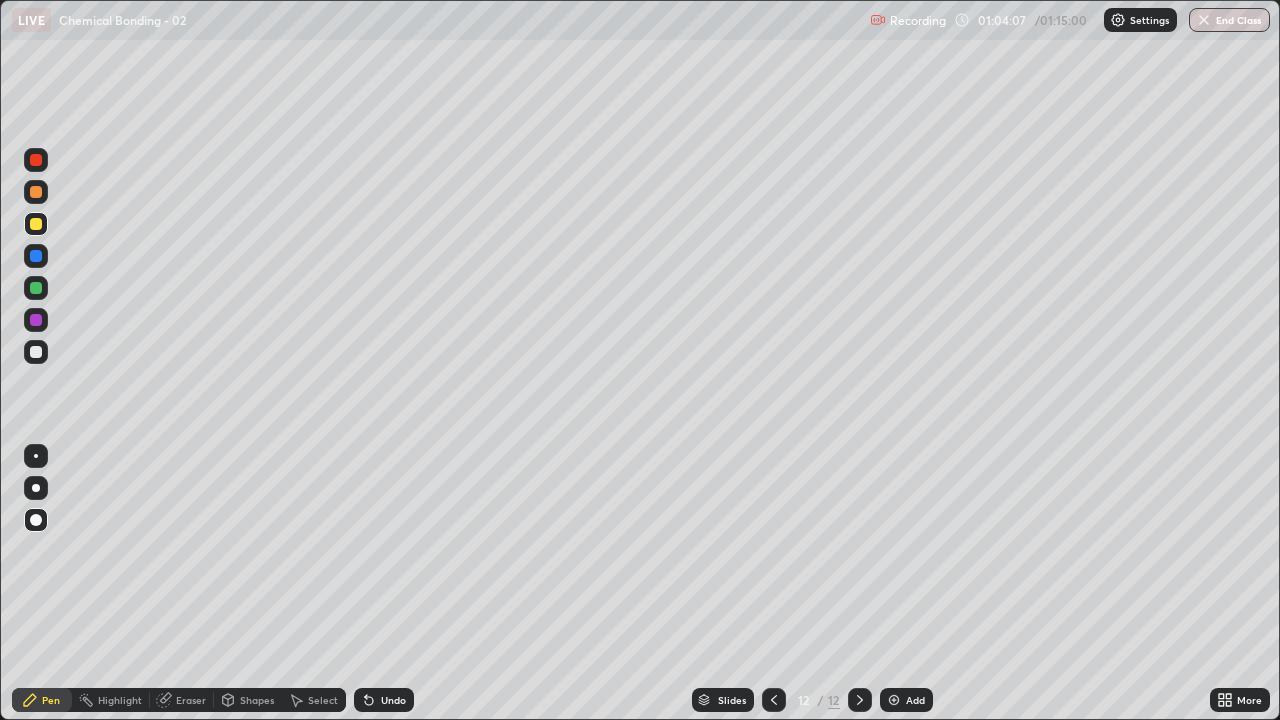 click at bounding box center [36, 352] 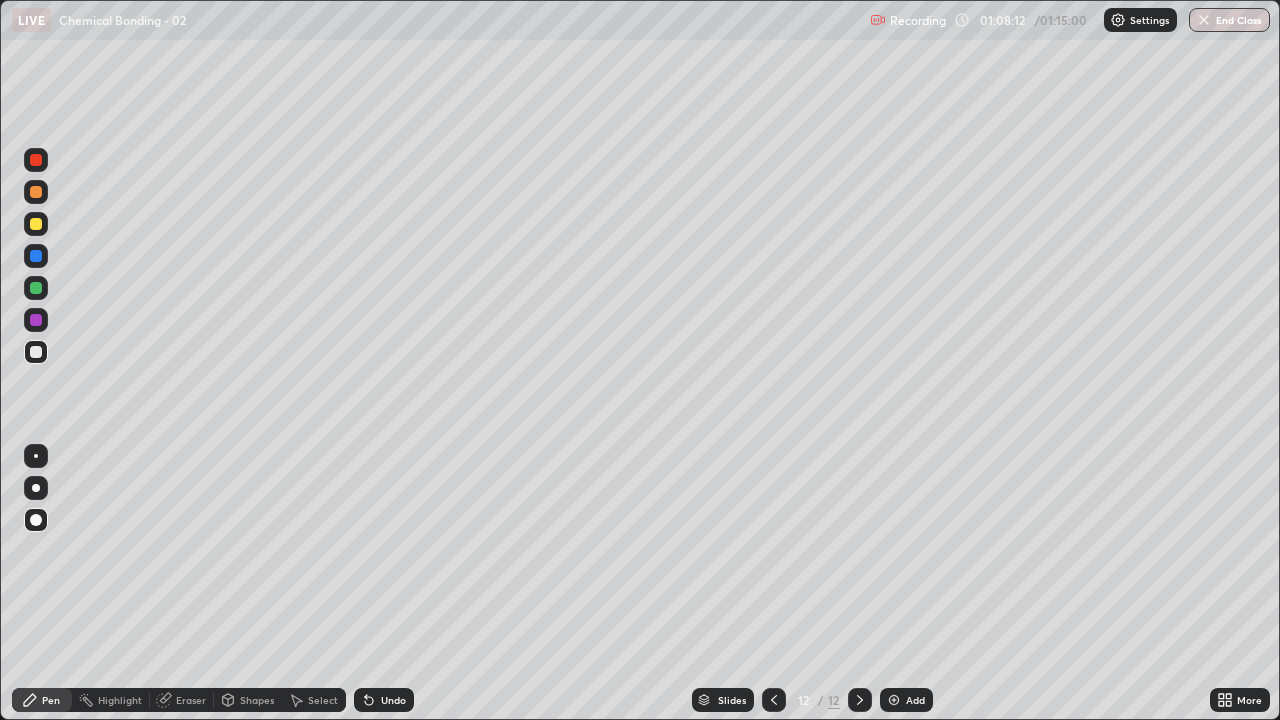click at bounding box center (36, 224) 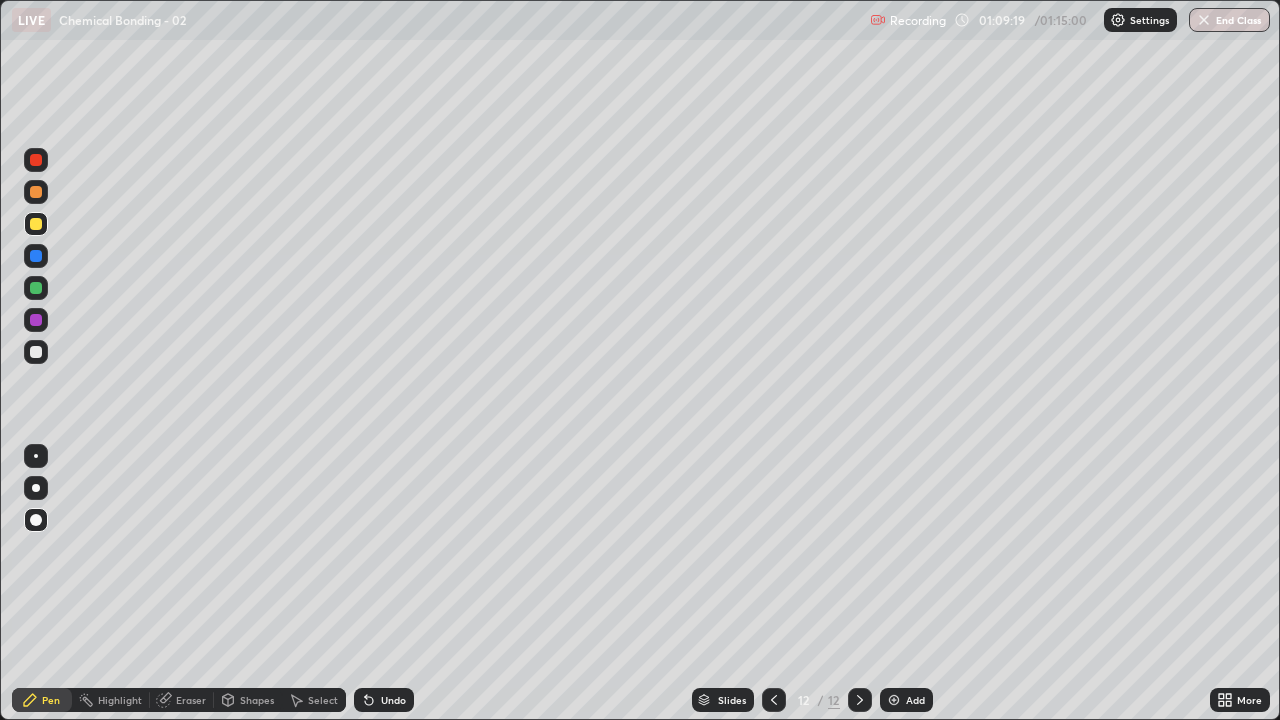 click on "End Class" at bounding box center (1229, 20) 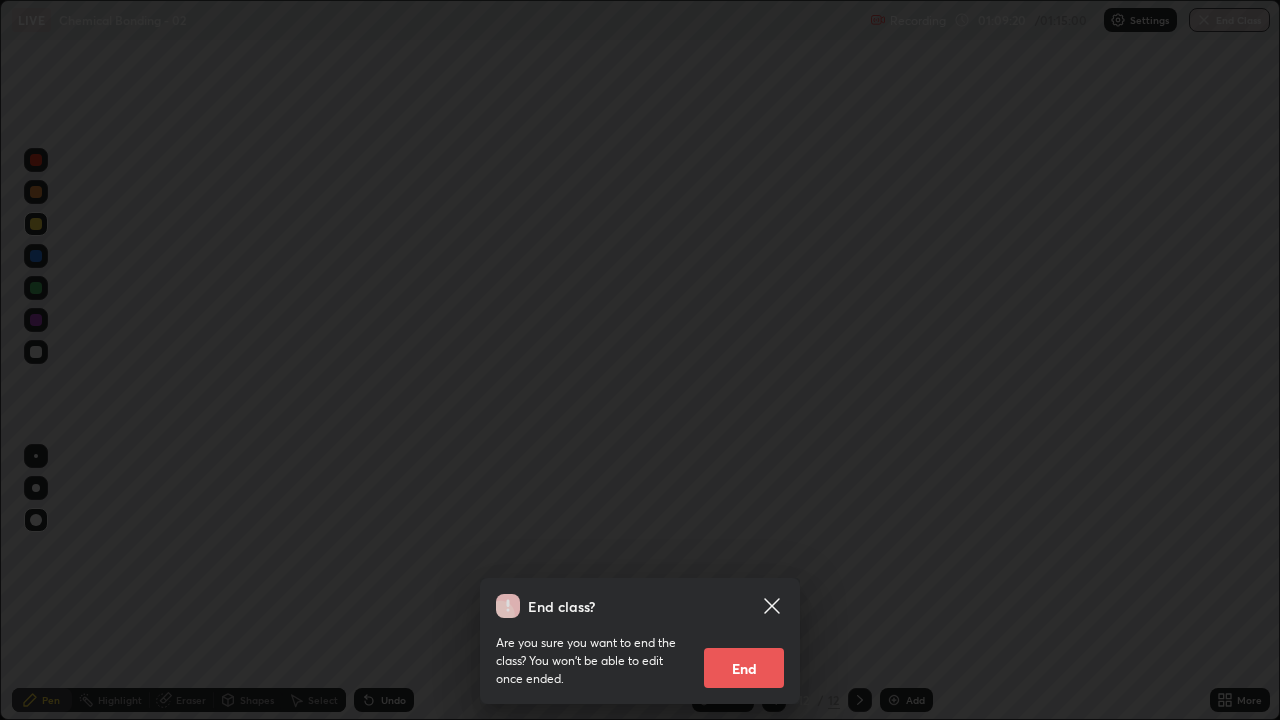 click on "End" at bounding box center (744, 668) 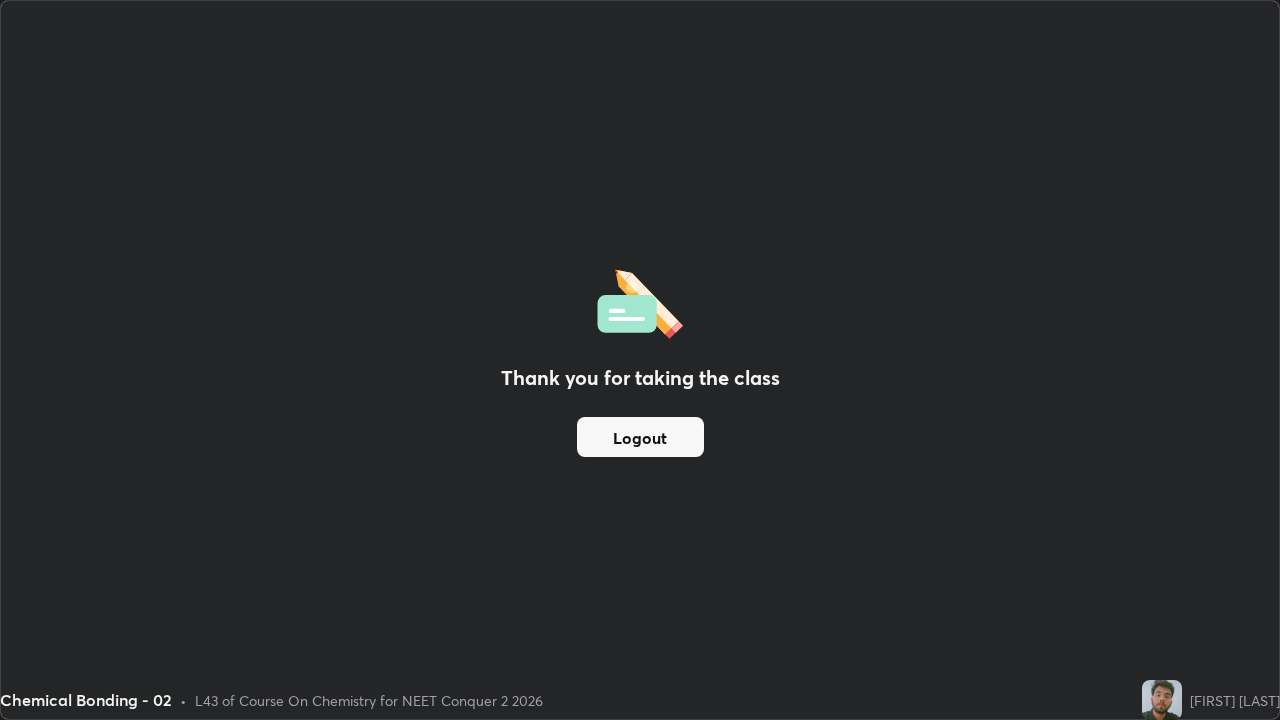 click on "Thank you for taking the class Logout" at bounding box center (640, 360) 